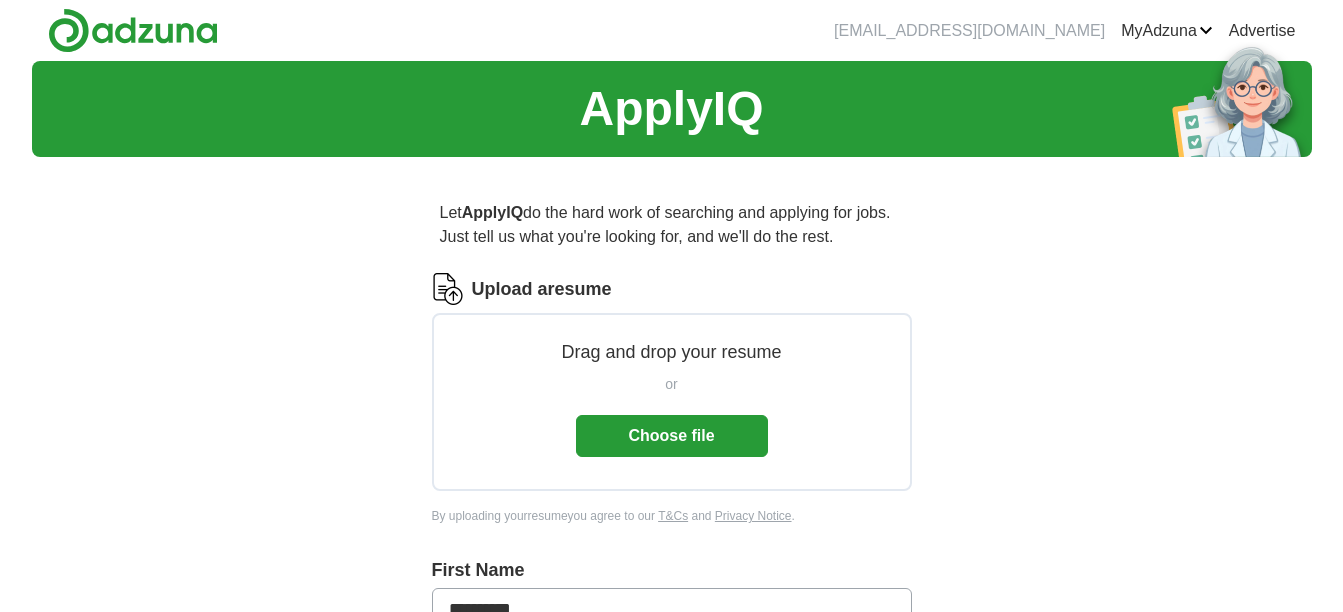 scroll, scrollTop: 0, scrollLeft: 0, axis: both 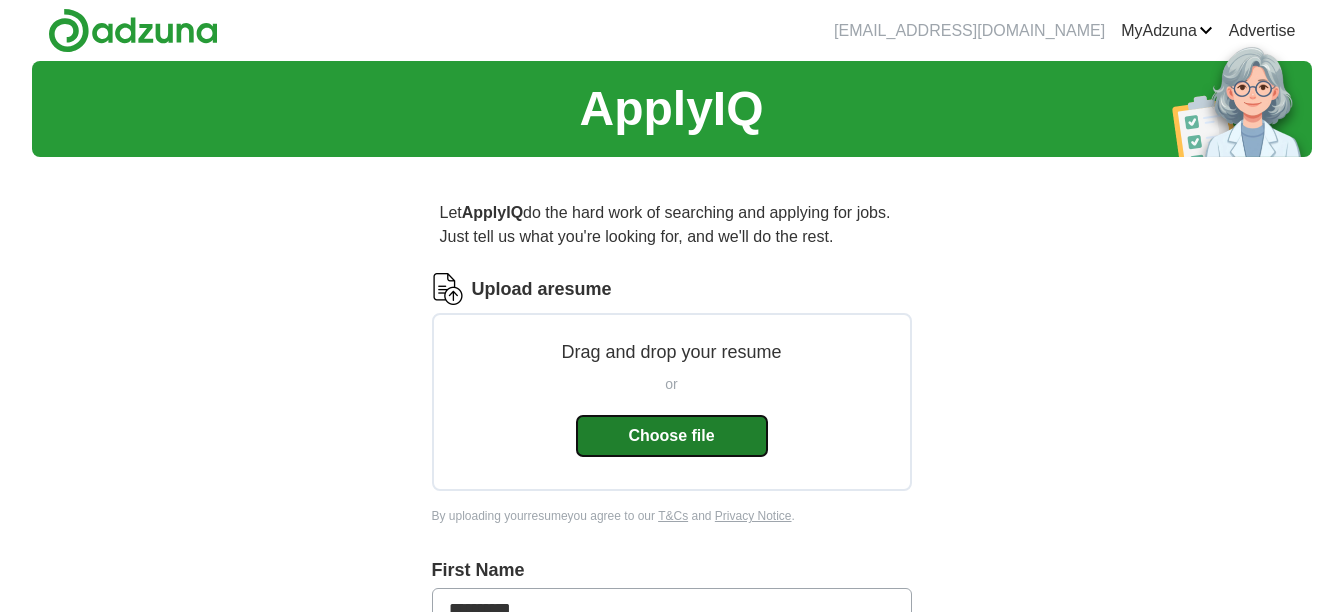 click on "Choose file" at bounding box center [672, 436] 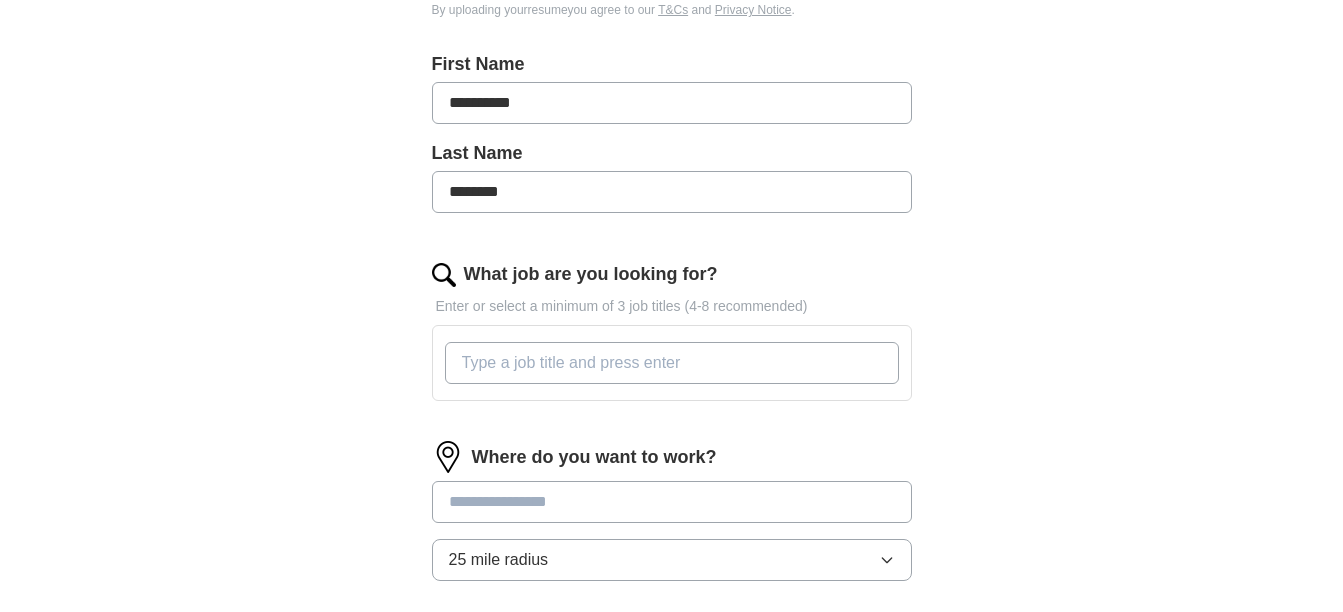 scroll, scrollTop: 412, scrollLeft: 0, axis: vertical 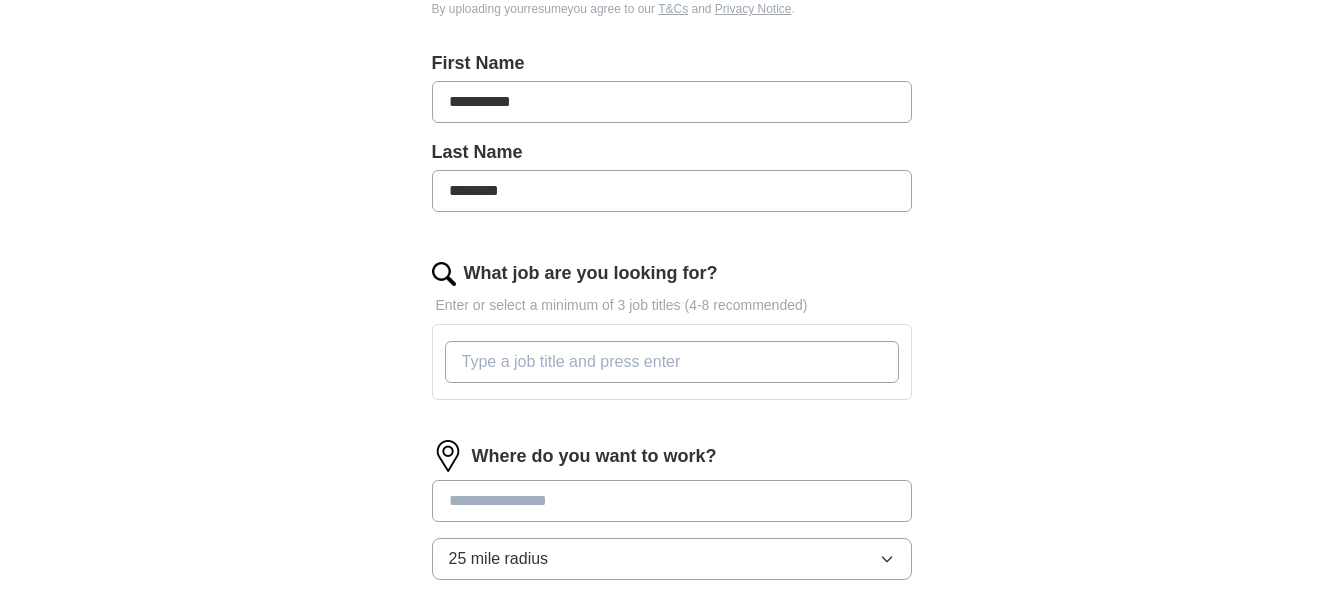click on "What job are you looking for?" at bounding box center [672, 362] 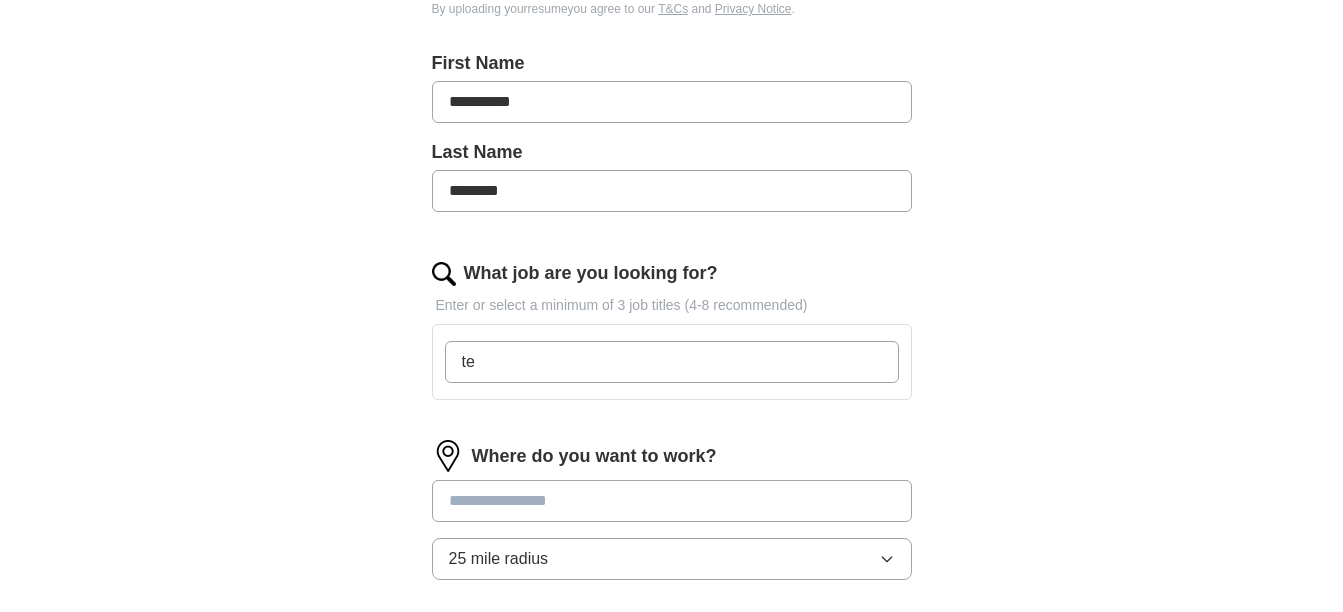 type on "t" 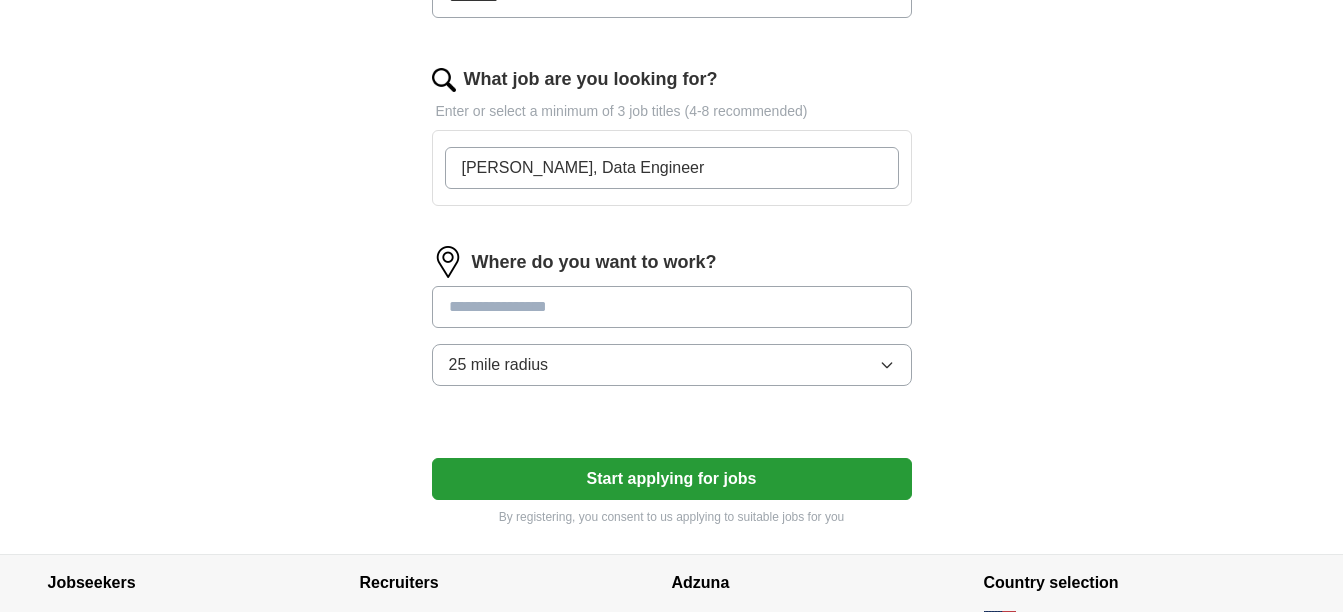 scroll, scrollTop: 607, scrollLeft: 0, axis: vertical 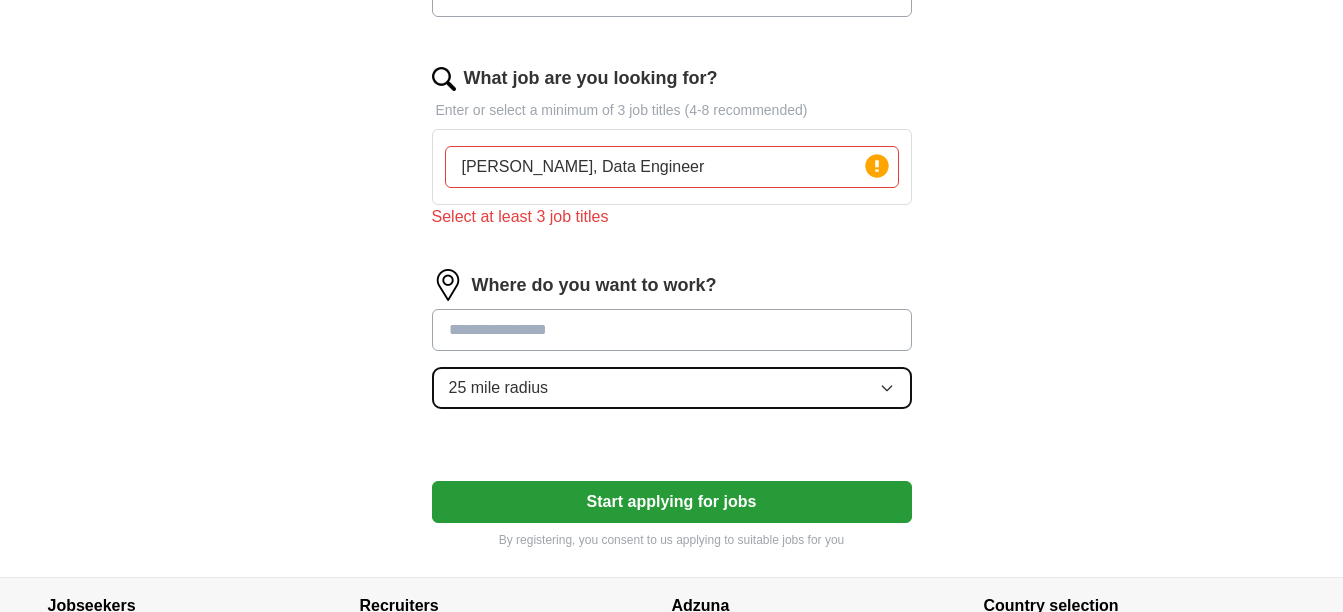 click on "Where do you want to work? 25 mile radius" at bounding box center [672, 347] 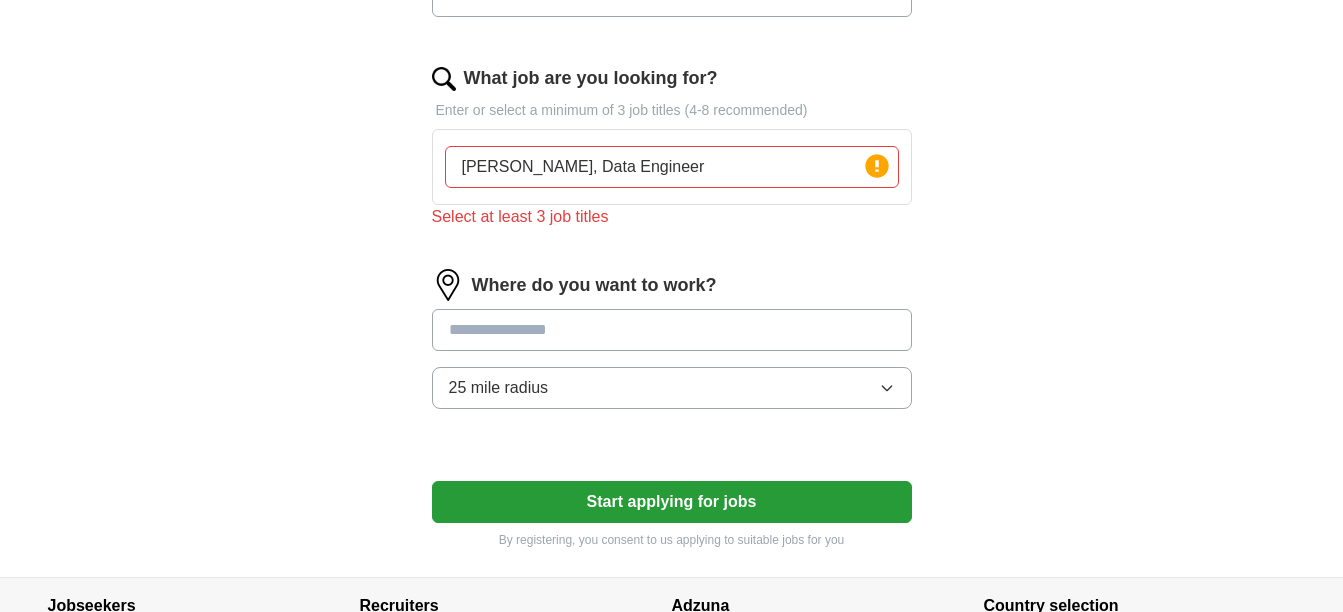 click on "[PERSON_NAME], Data Engineer" at bounding box center (672, 167) 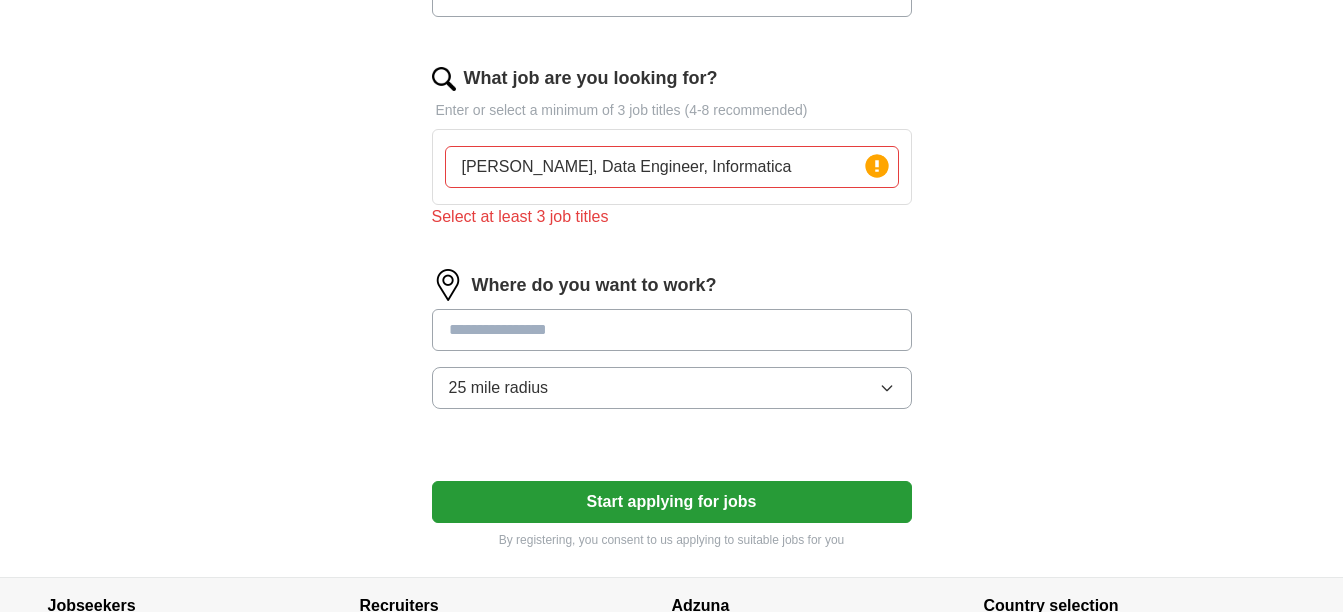 click on "[PERSON_NAME], Data Engineer, Informatica" at bounding box center (672, 167) 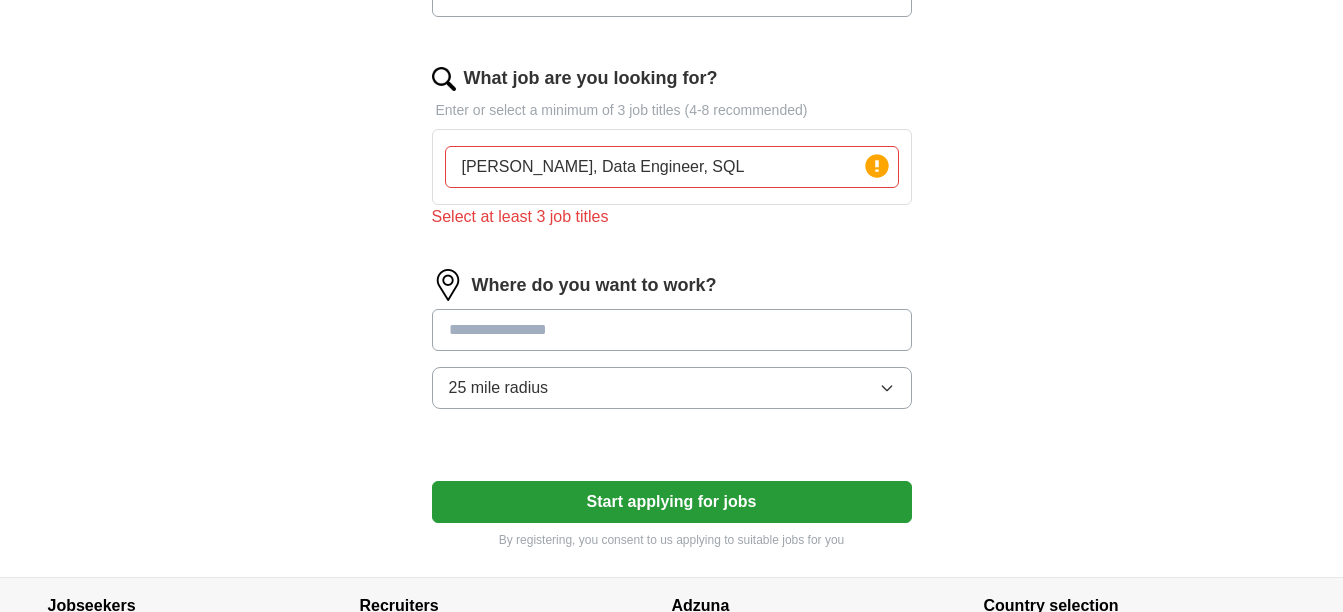 type on "[PERSON_NAME], Data Engineer, SQL" 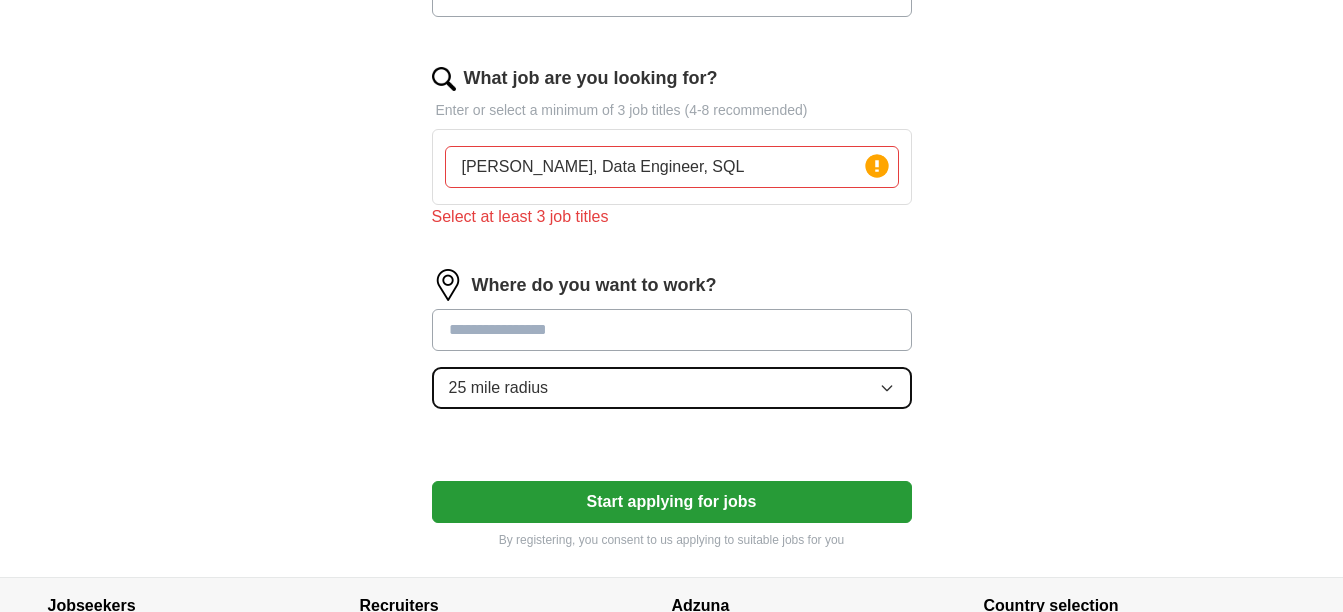 click on "25 mile radius" at bounding box center (672, 388) 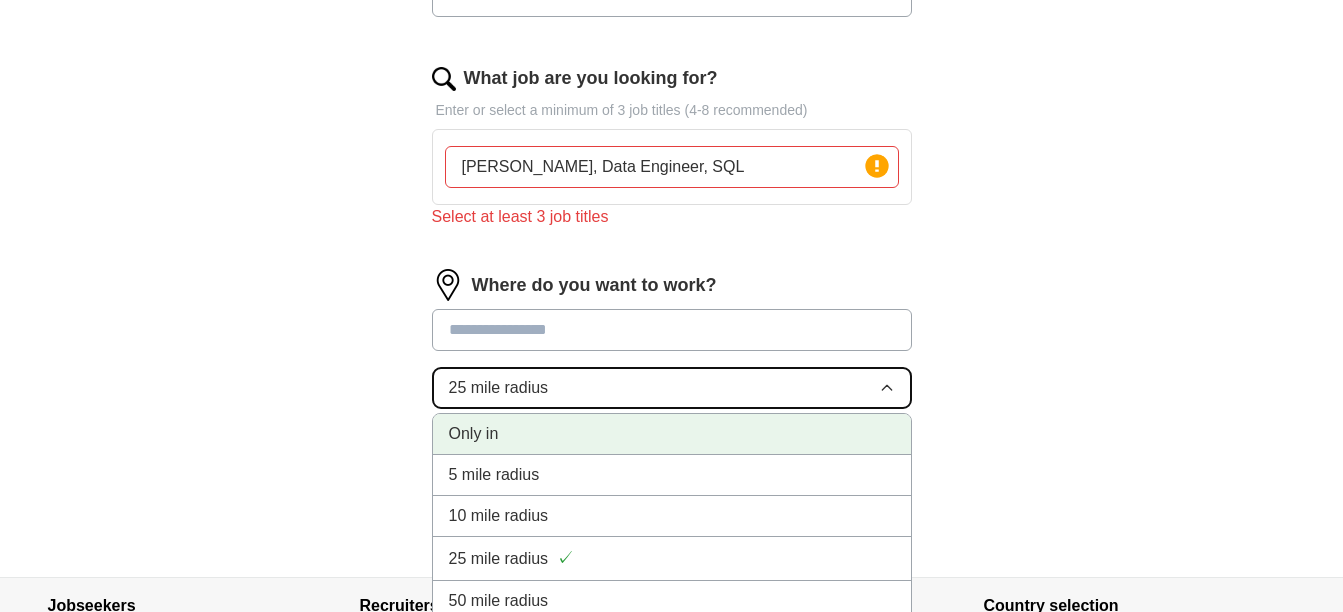 scroll, scrollTop: 774, scrollLeft: 0, axis: vertical 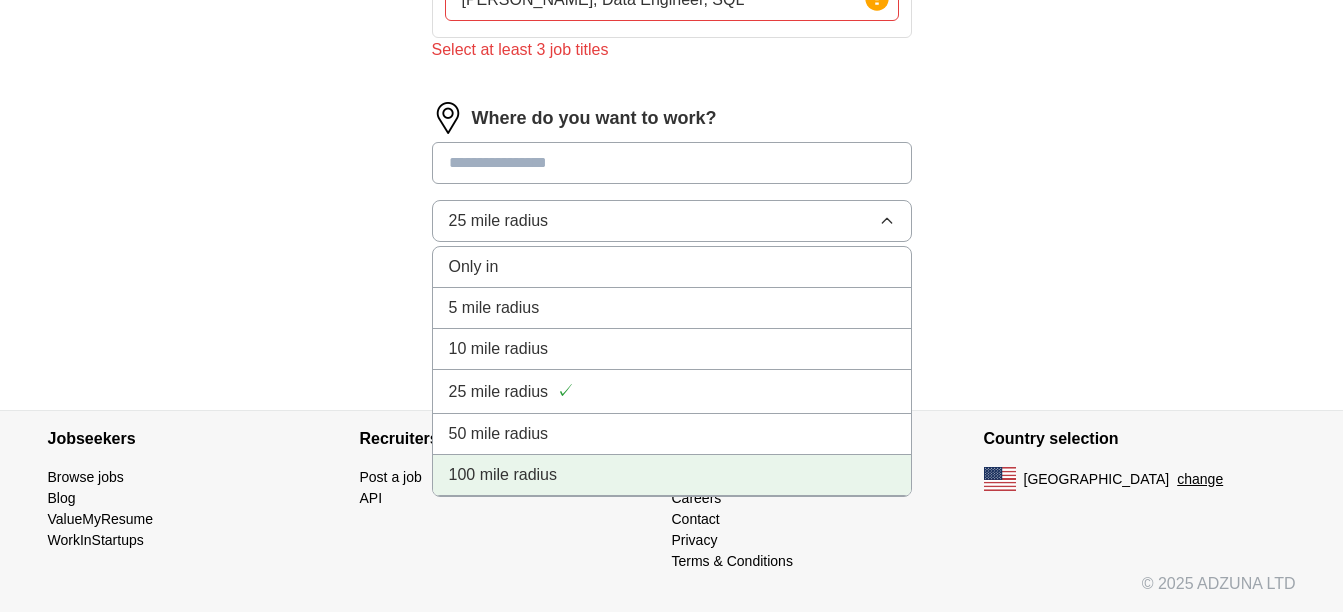 click on "100 mile radius" at bounding box center (503, 475) 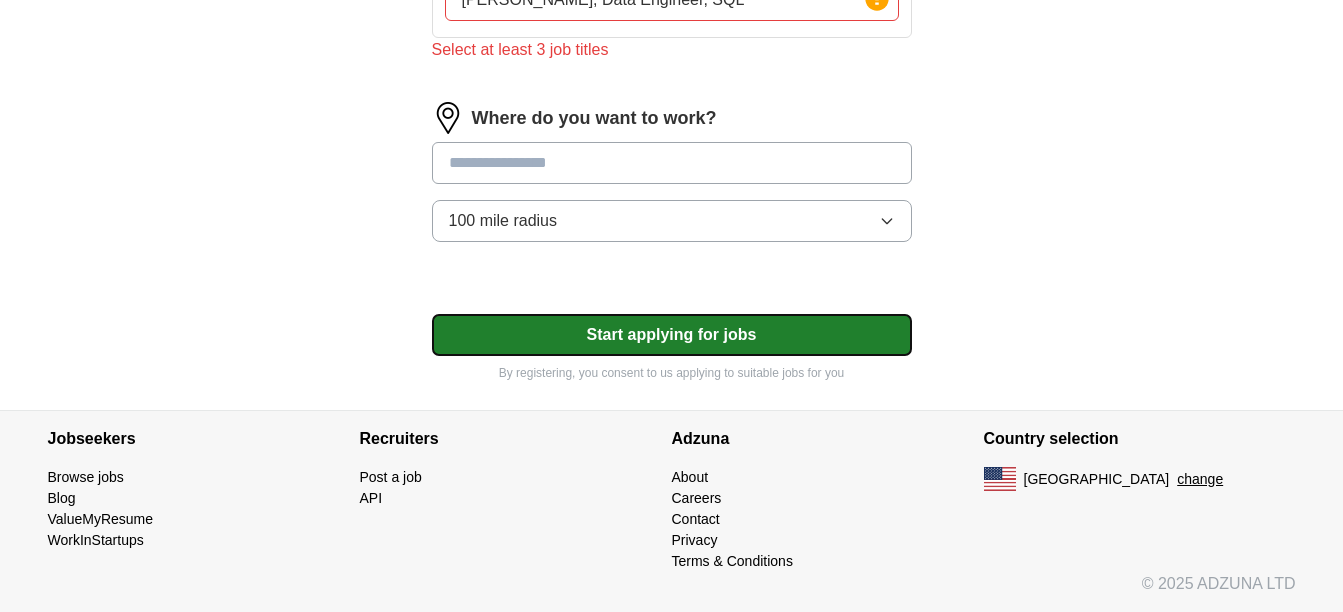 click on "Start applying for jobs" at bounding box center [672, 335] 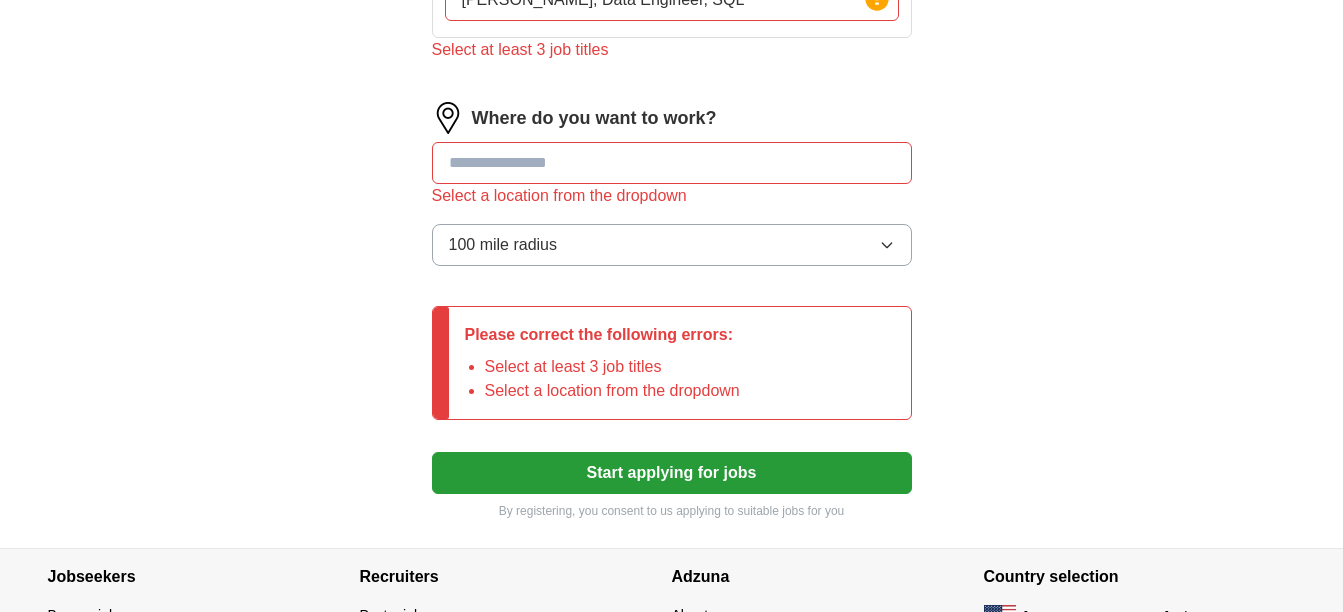 click at bounding box center [672, 163] 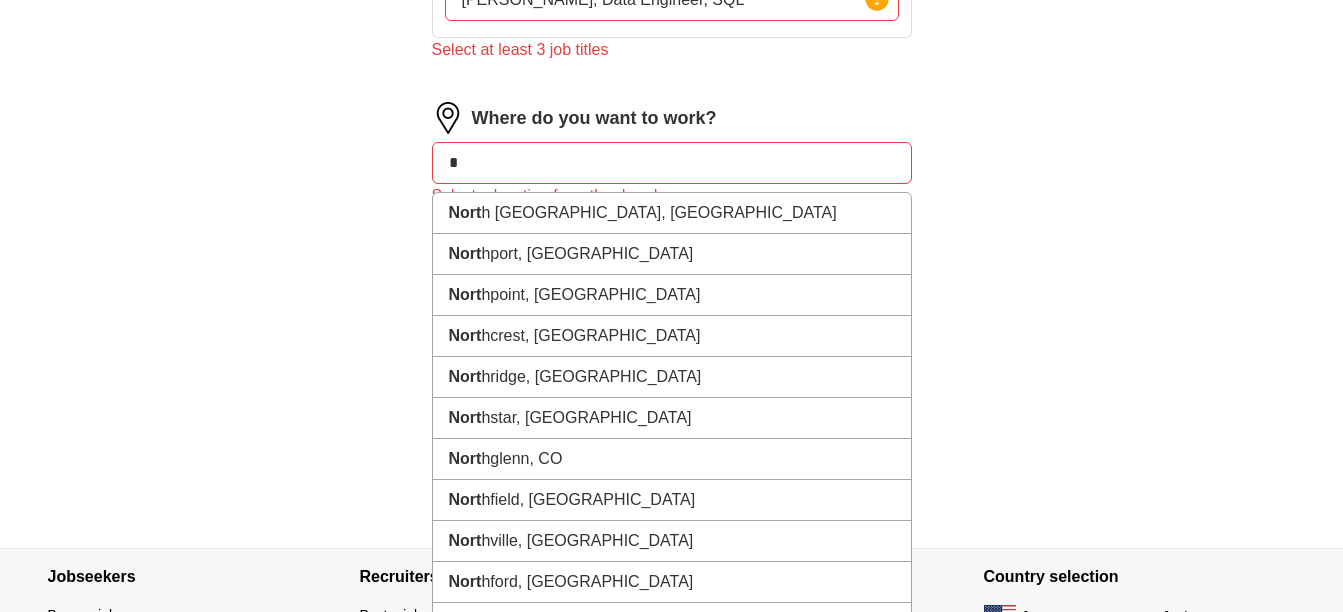 type on "*" 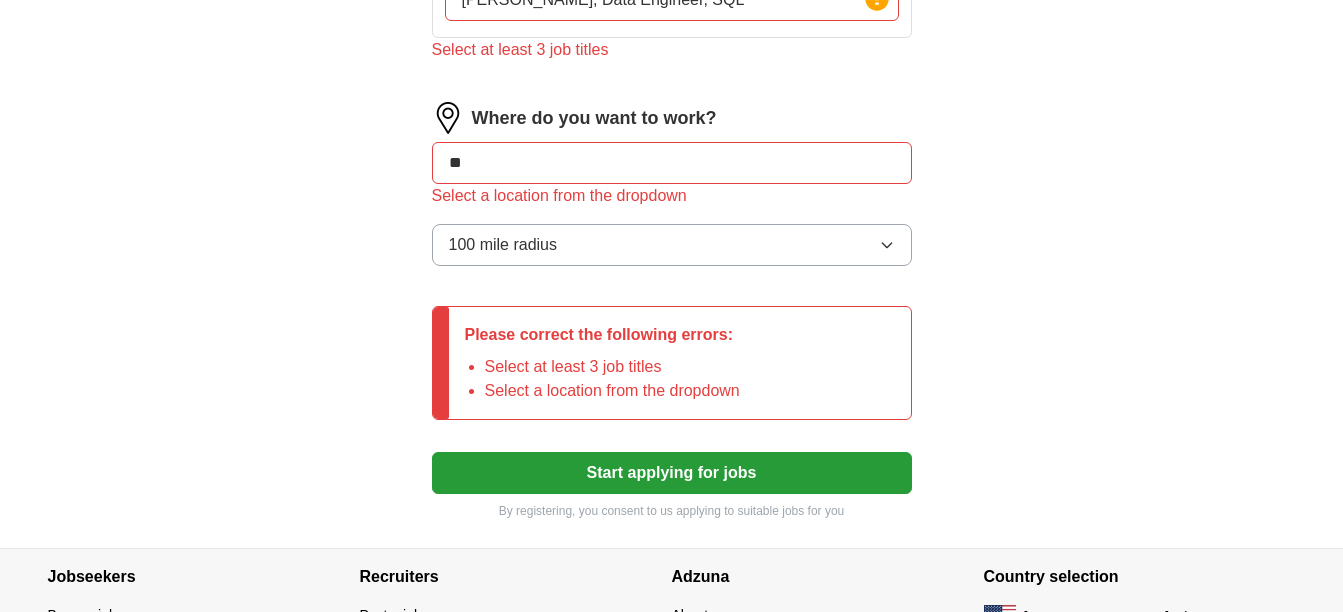 type on "***" 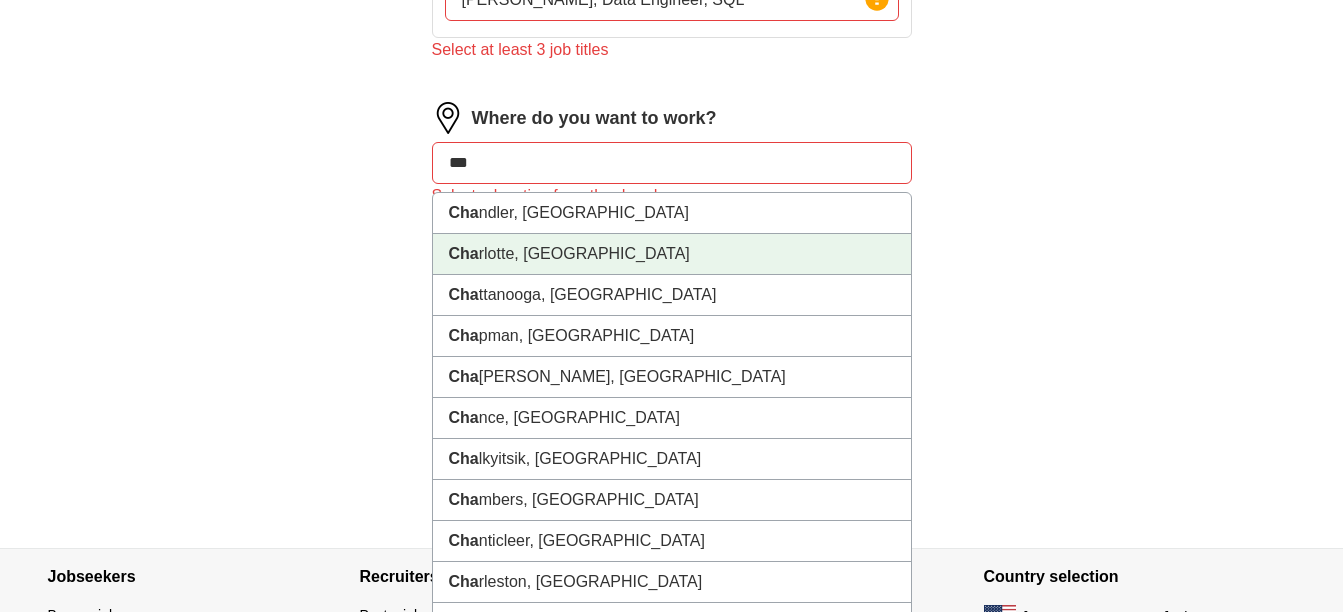 click on "Cha rlotte, [GEOGRAPHIC_DATA]" at bounding box center [672, 254] 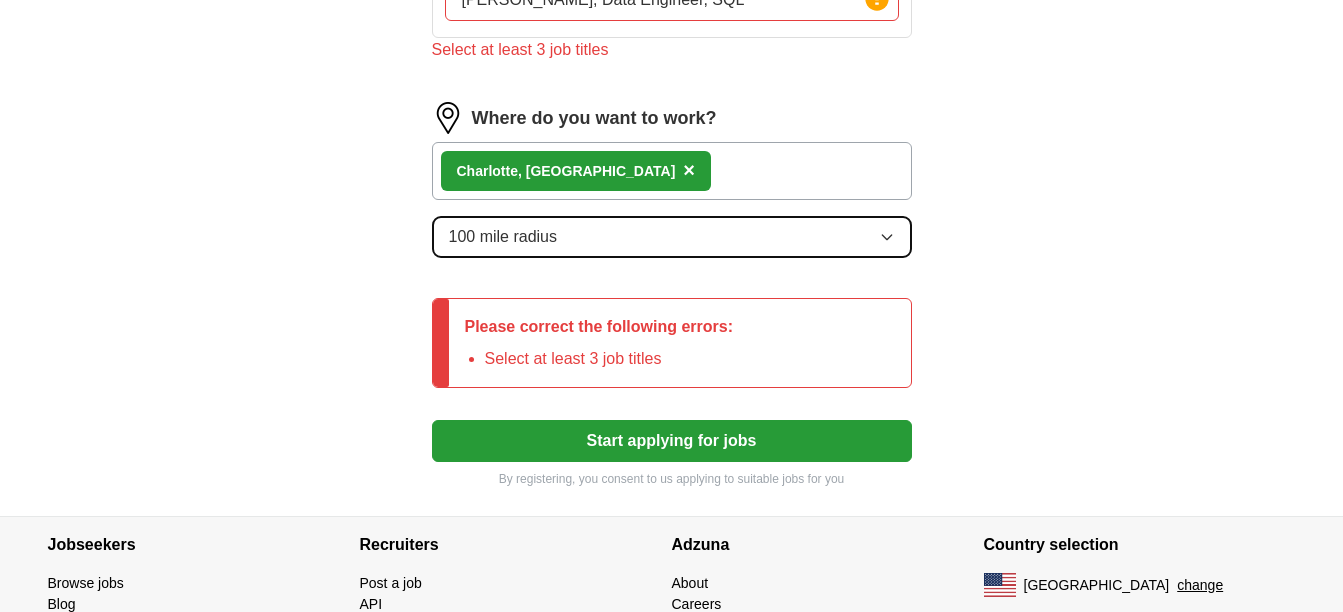 click 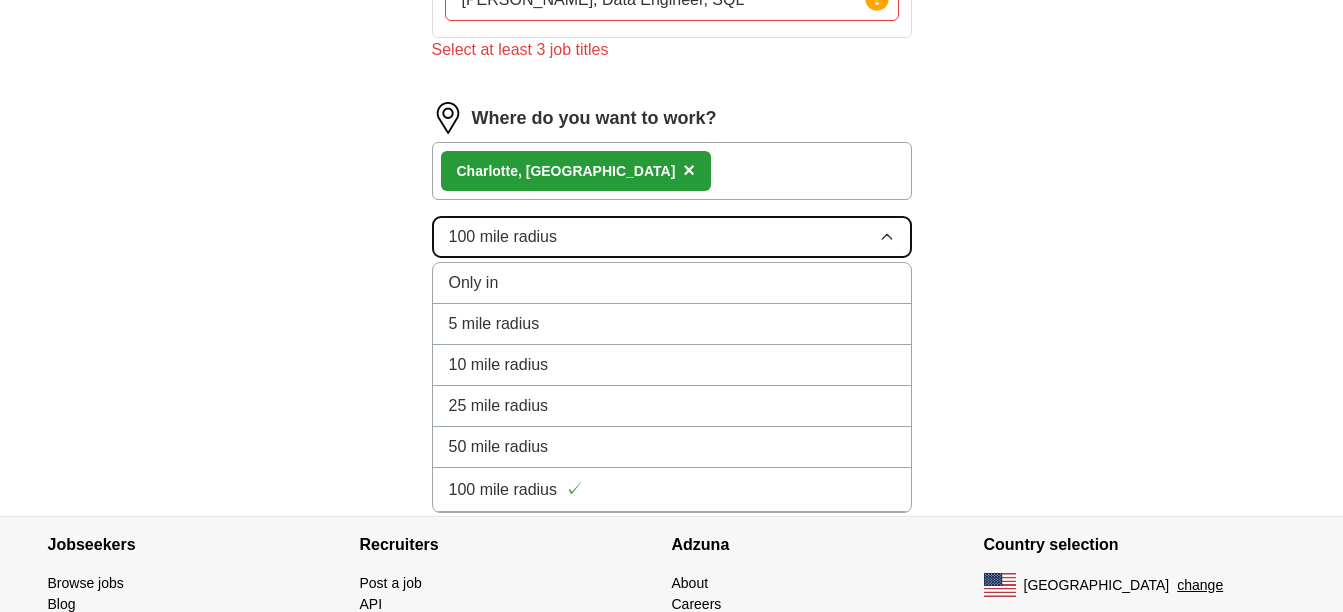 click 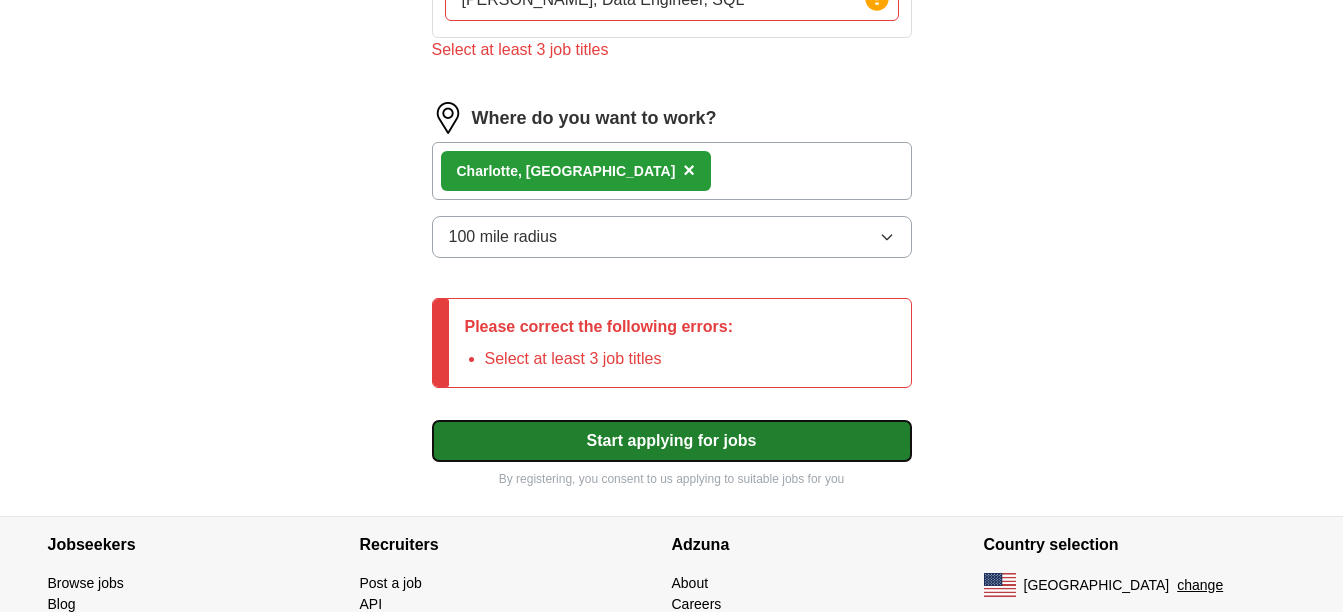 click on "Start applying for jobs" at bounding box center [672, 441] 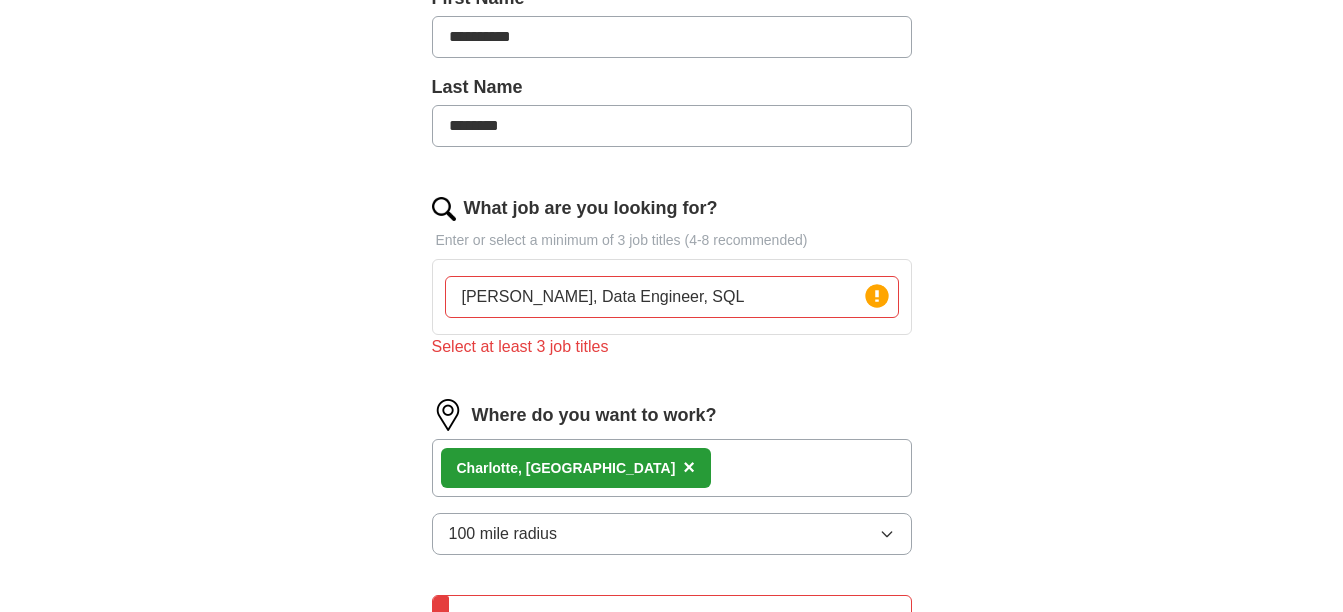 scroll, scrollTop: 474, scrollLeft: 0, axis: vertical 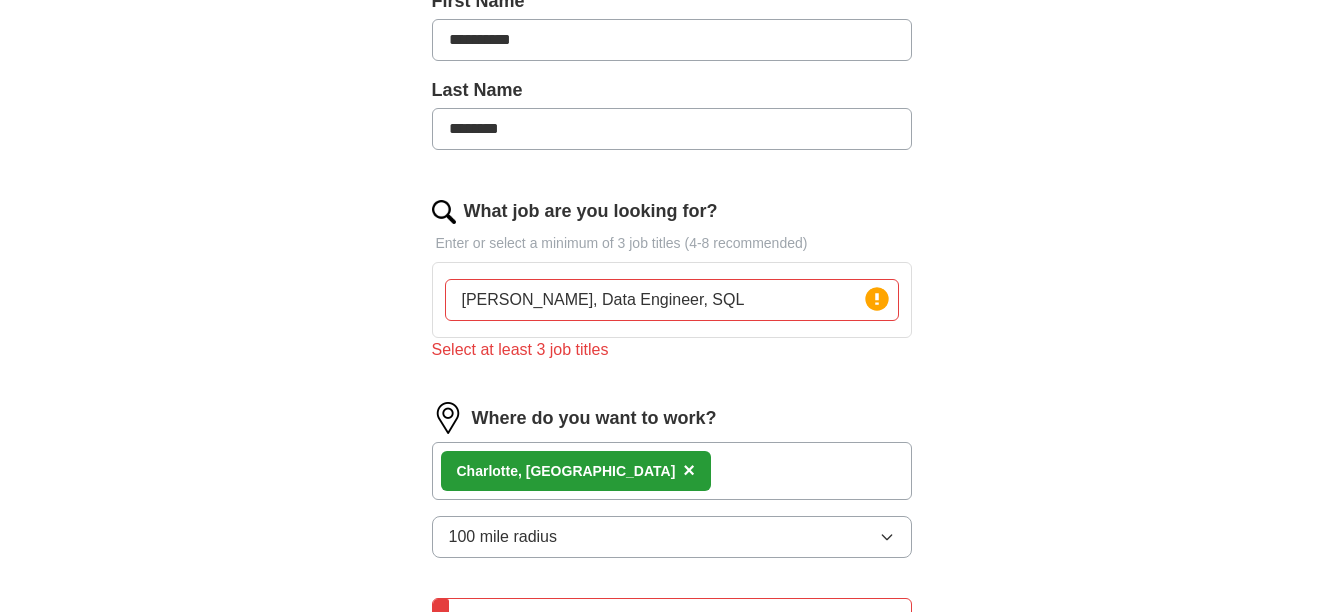 click on "[PERSON_NAME], Data Engineer, SQL" at bounding box center [672, 300] 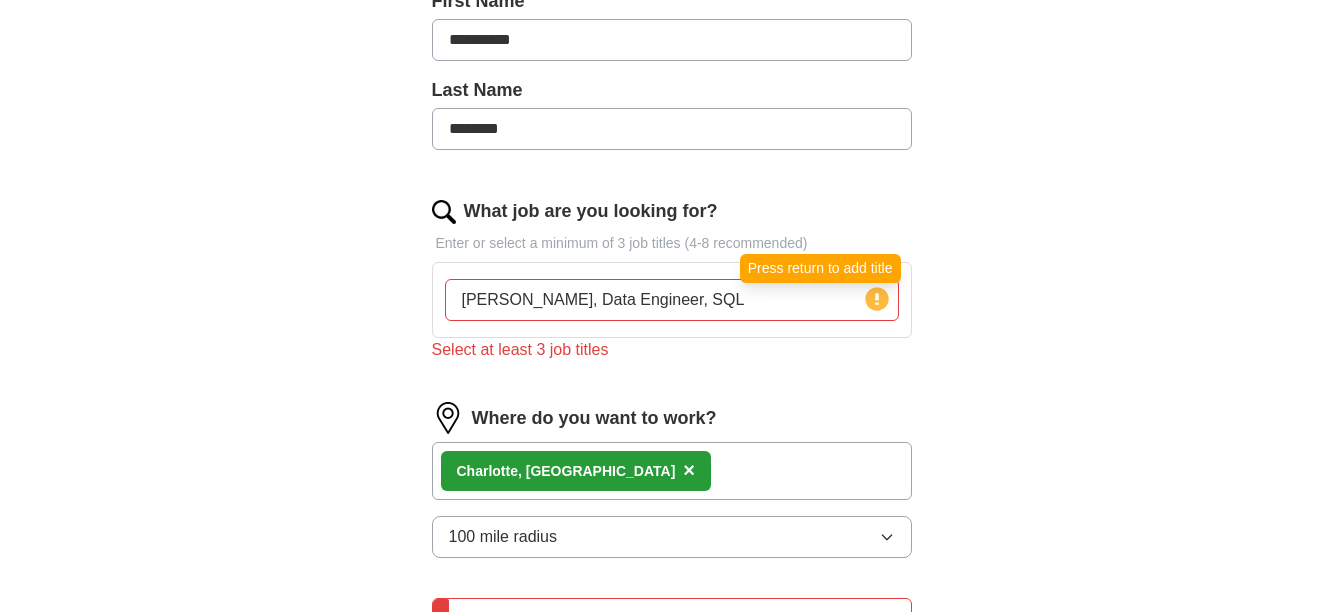click 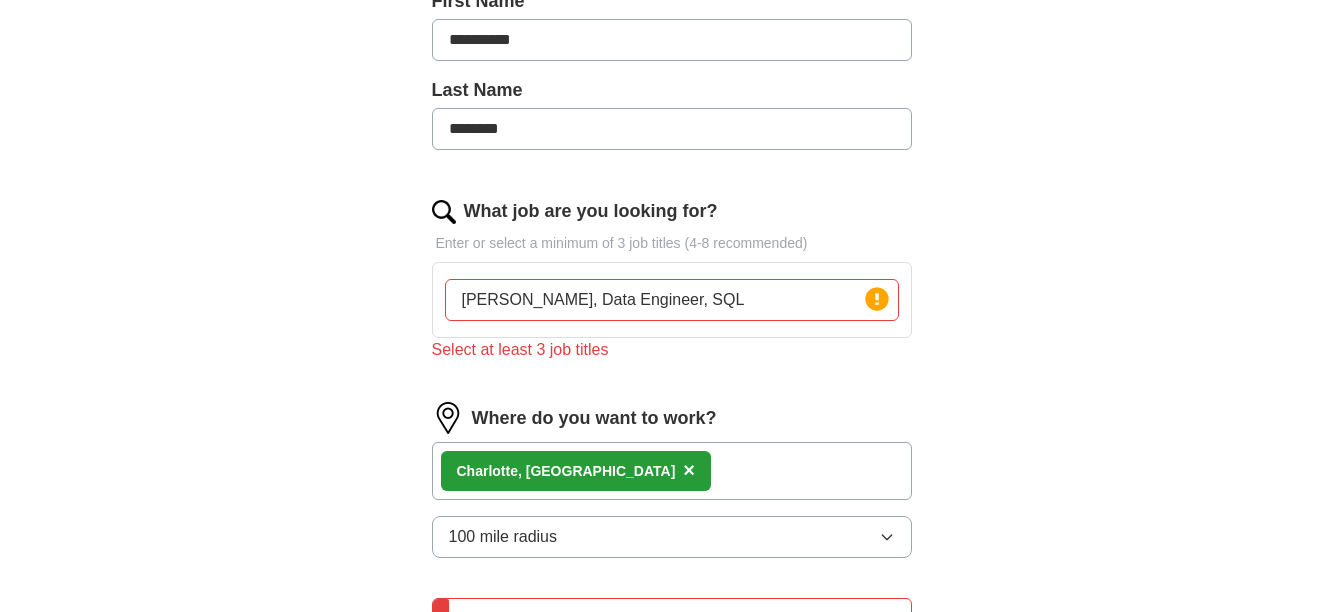 click on "[PERSON_NAME], Data Engineer, SQL" at bounding box center (672, 300) 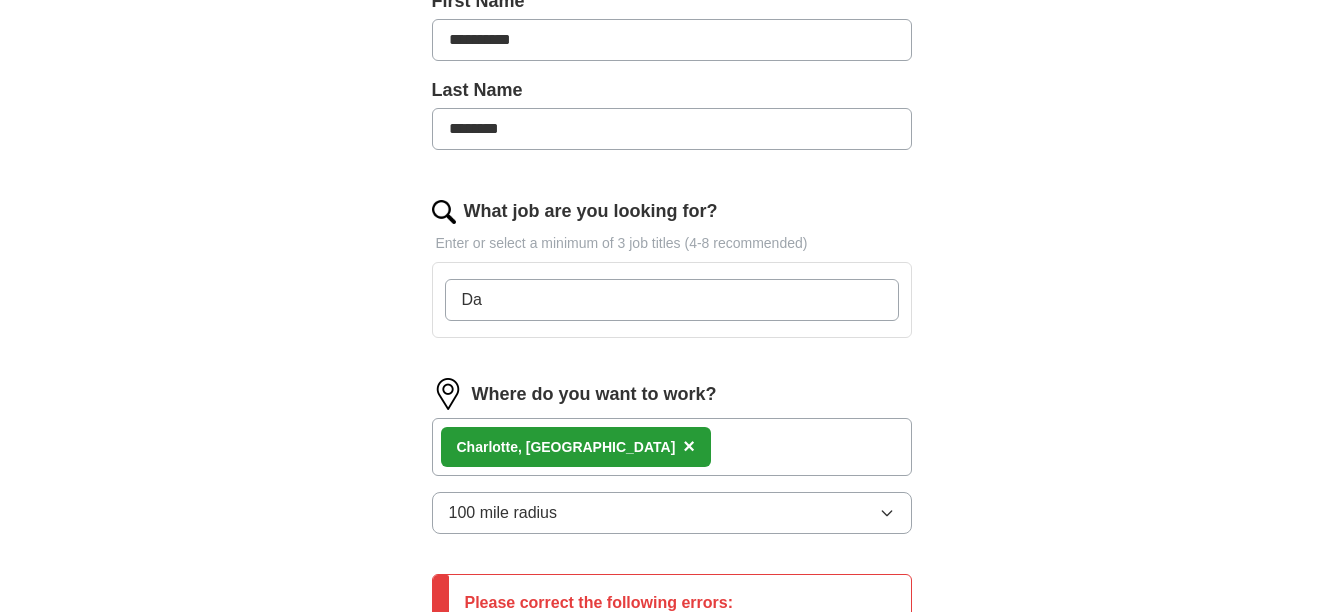 type on "D" 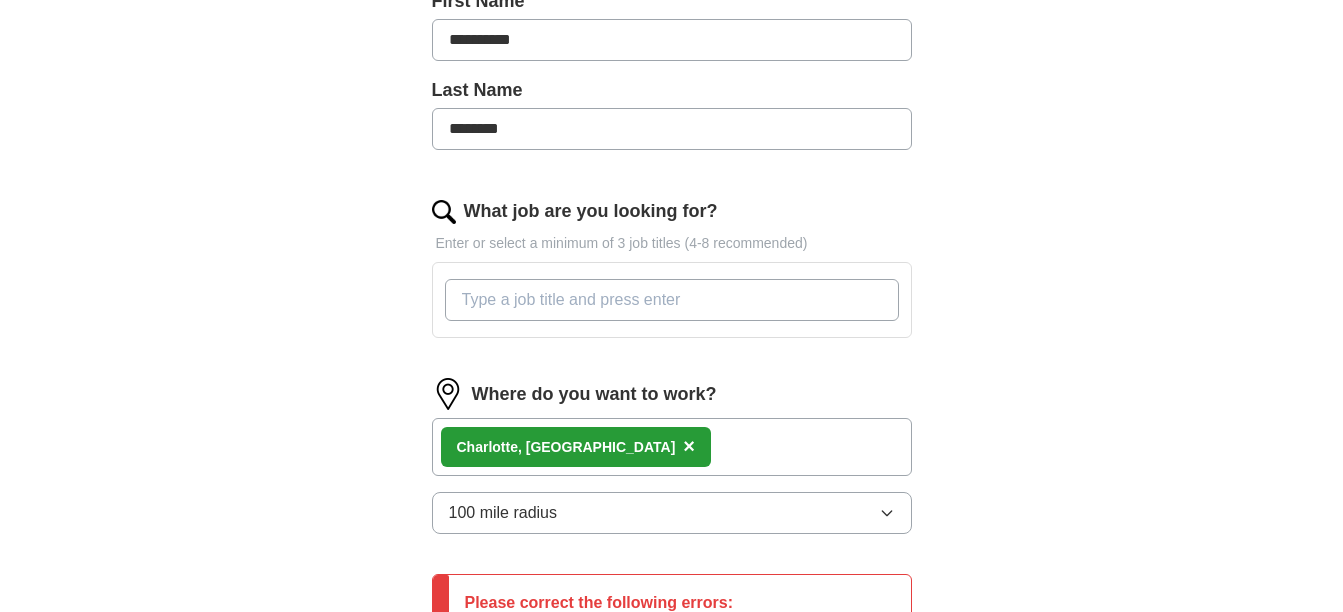 paste on "[PERSON_NAME], Data Engineer, SQL." 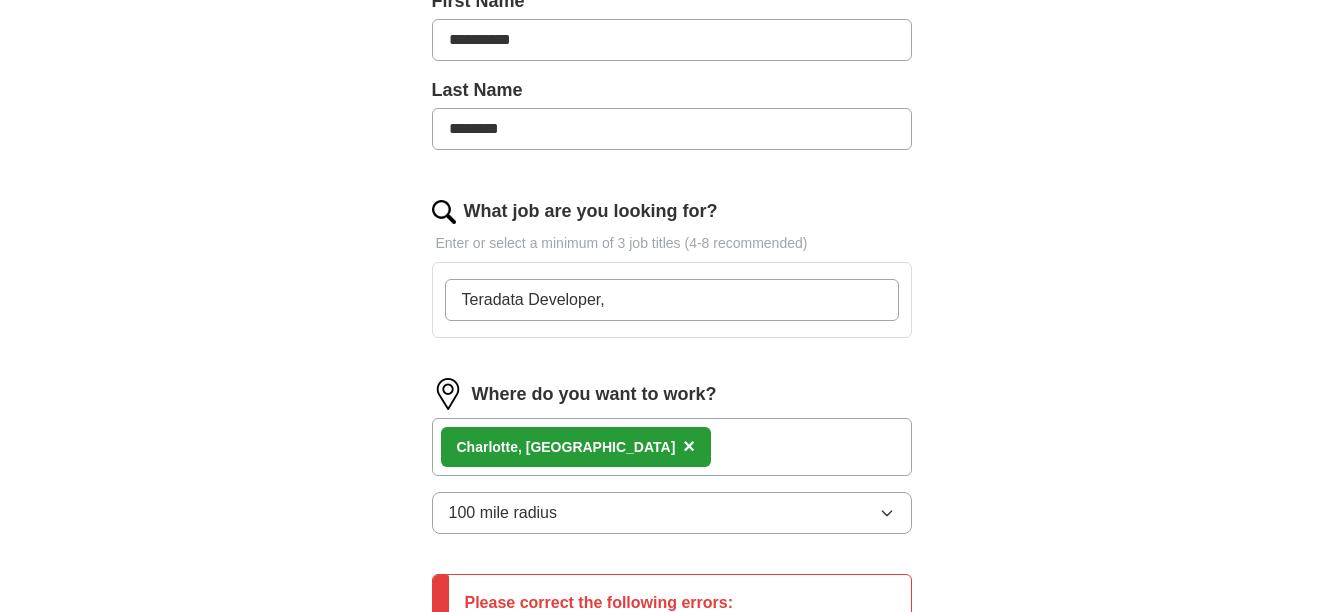 type on "Teradata Developer" 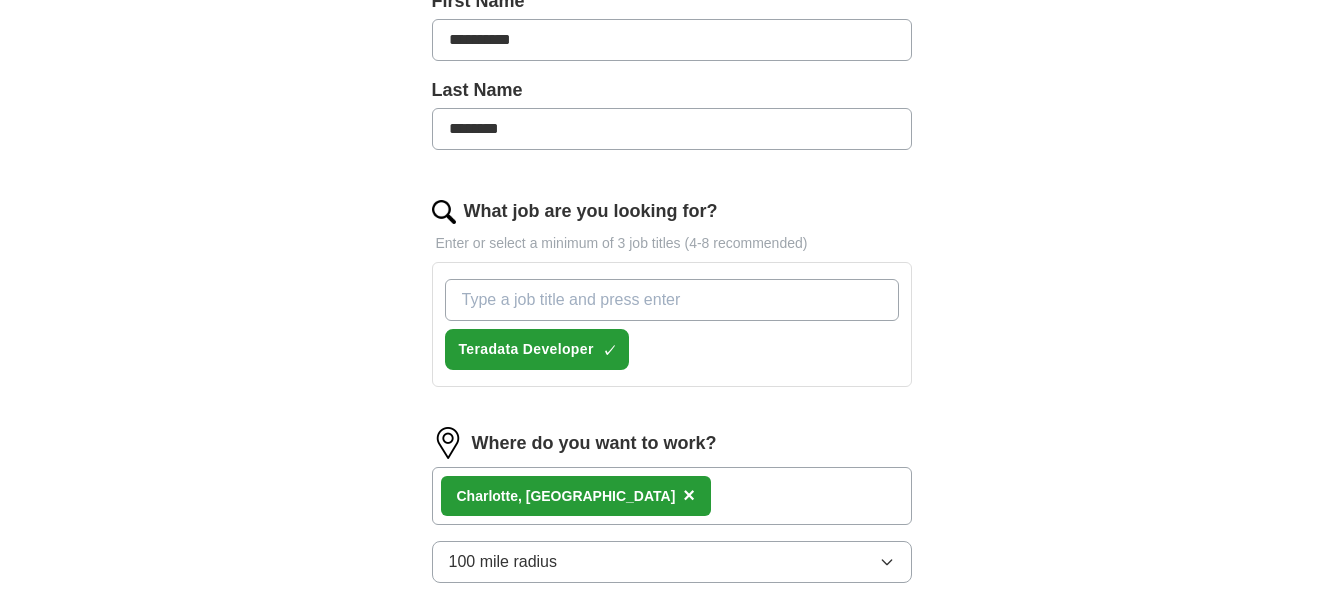 paste on "[PERSON_NAME], Data Engineer, SQL." 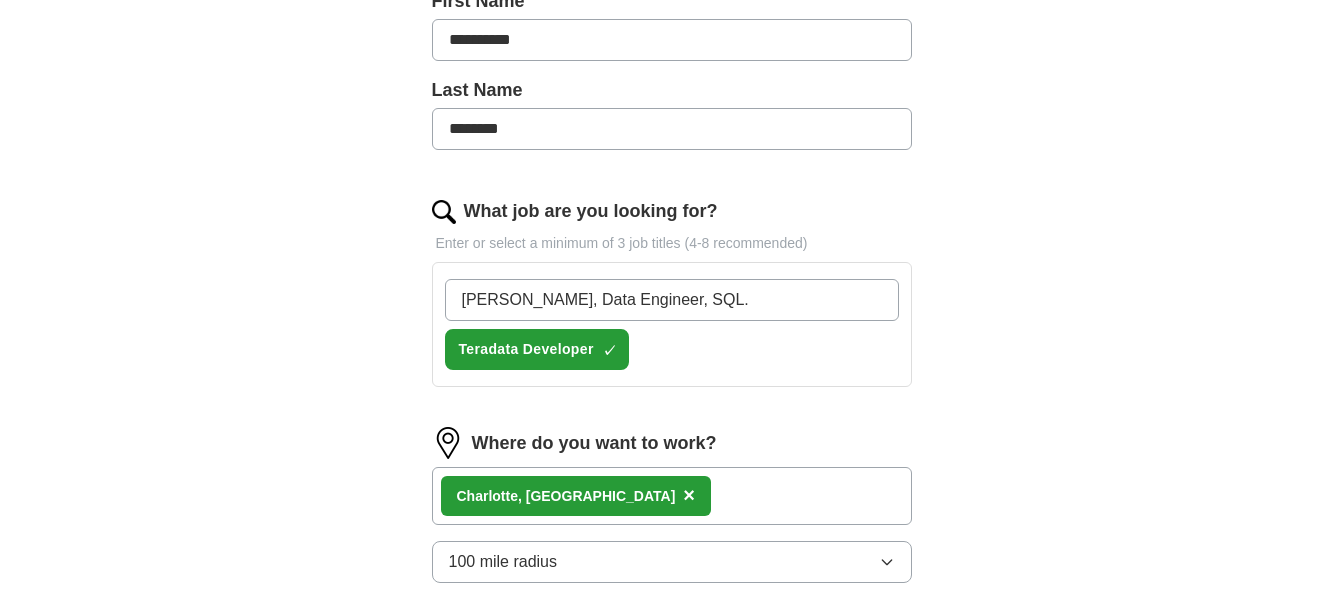 click on "[PERSON_NAME], Data Engineer, SQL." at bounding box center (672, 300) 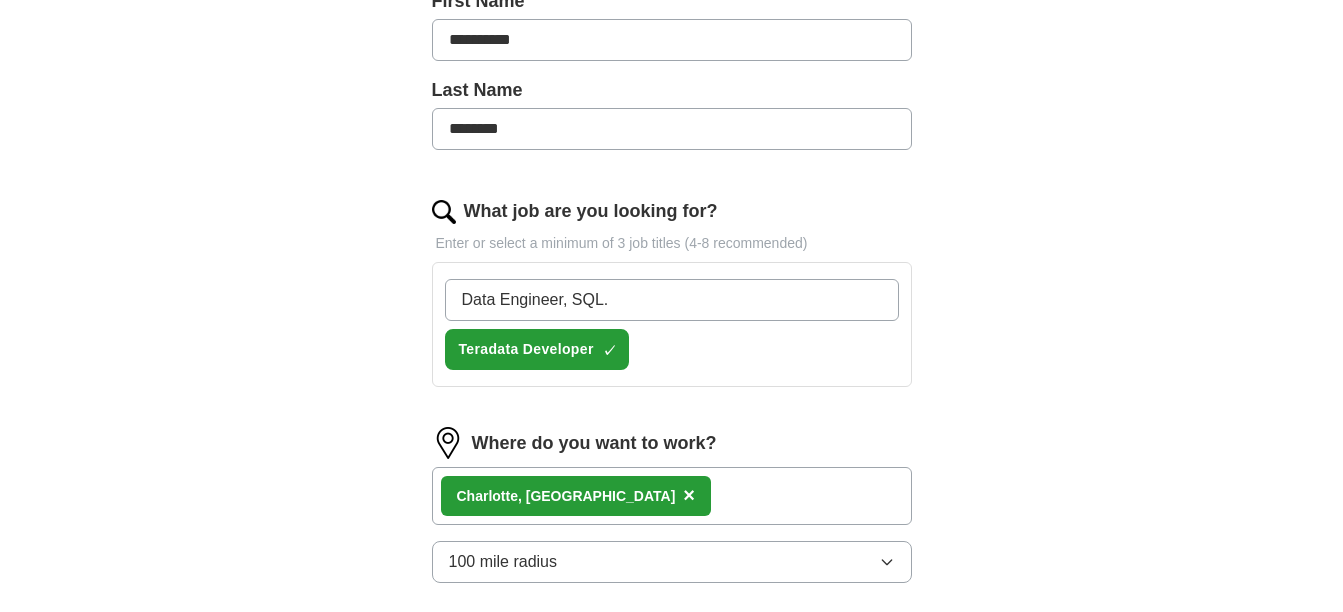 click on "Data Engineer, SQL." at bounding box center [672, 300] 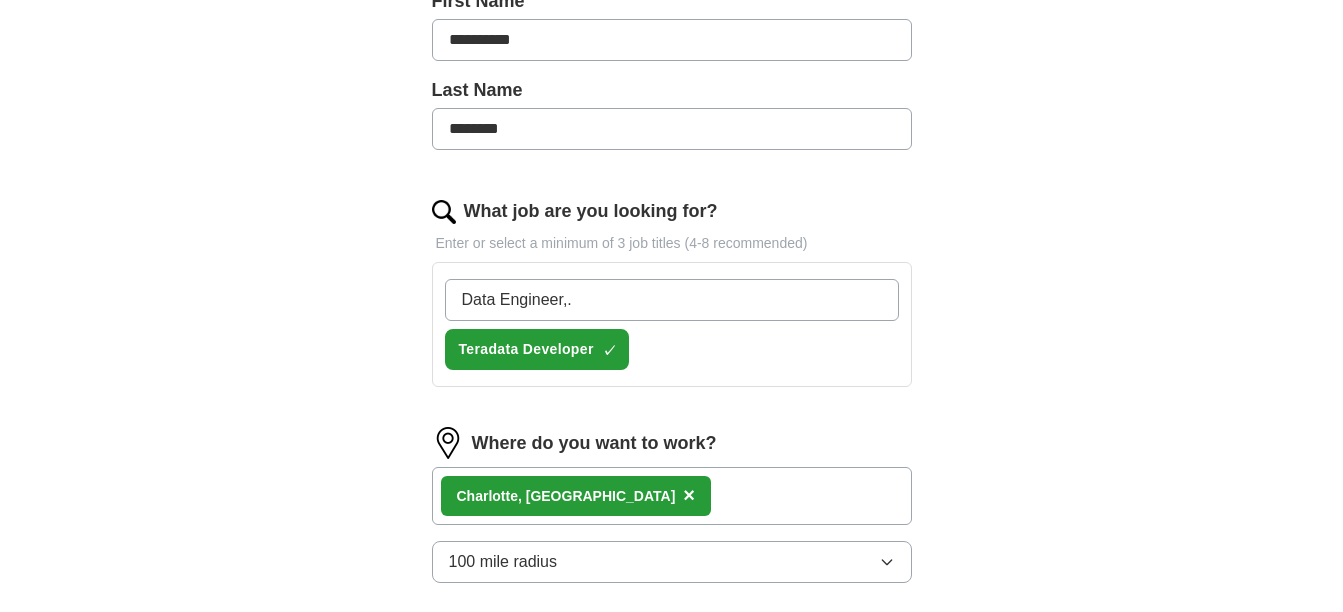 type on "Data Engineer." 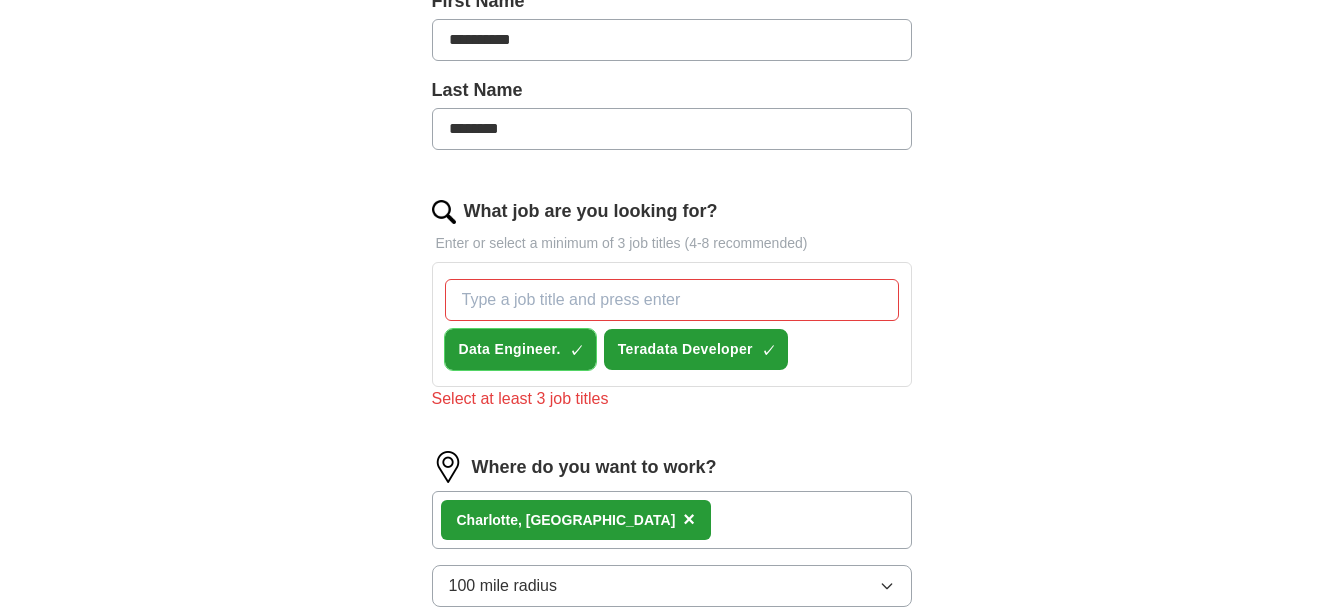 click on "Data Engineer." at bounding box center [510, 349] 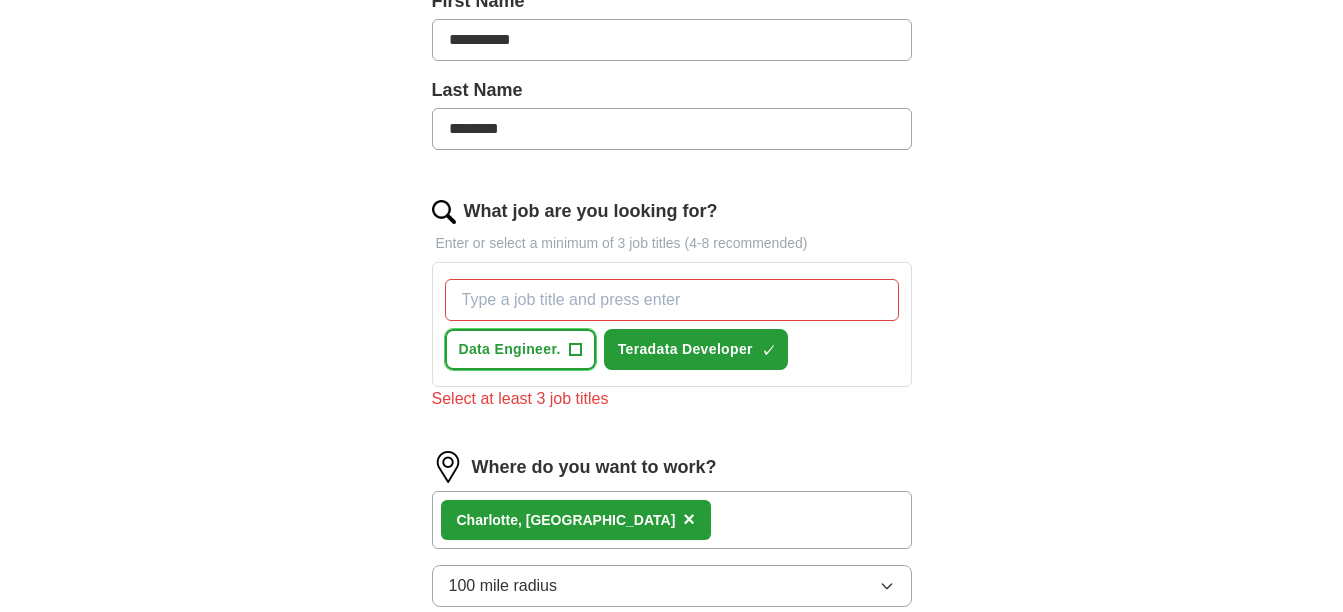 click on "Data Engineer." at bounding box center [510, 349] 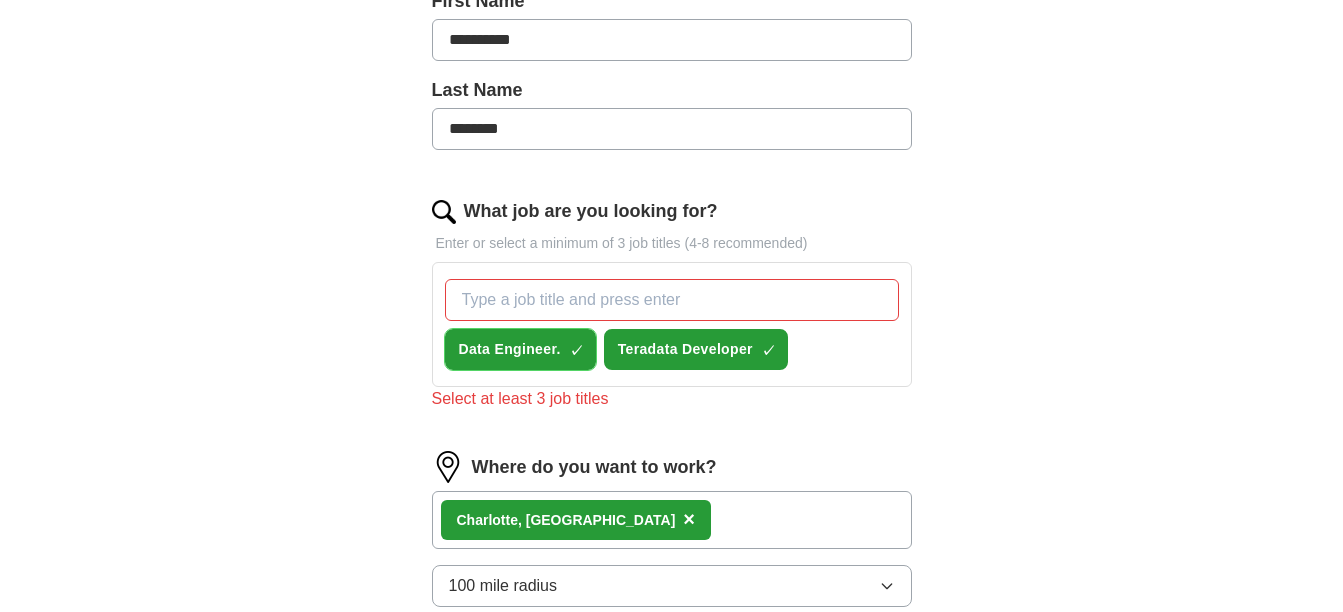 click on "×" at bounding box center [0, 0] 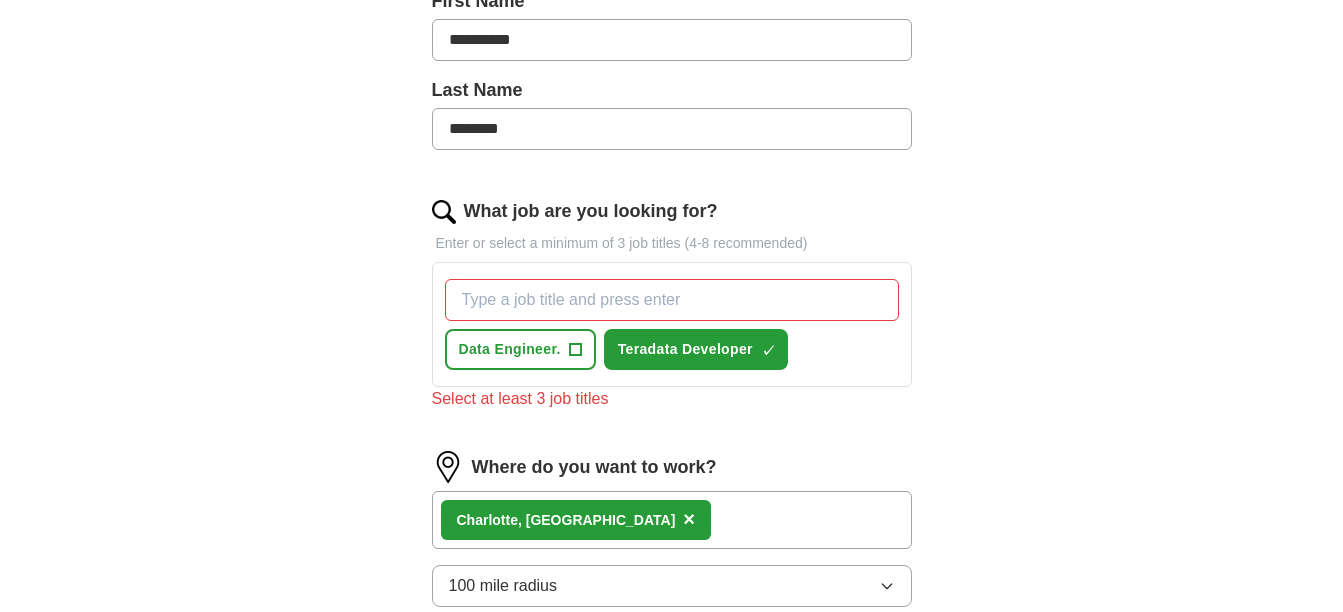 click on "What job are you looking for?" at bounding box center [672, 300] 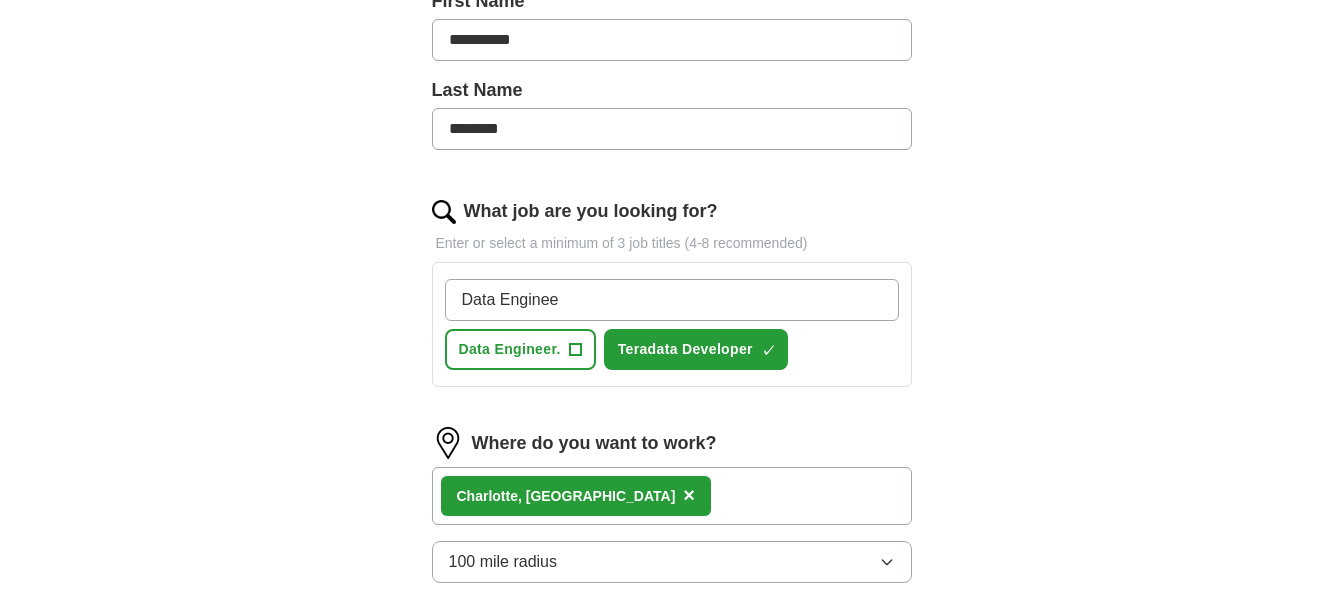 type on "Data Engineer" 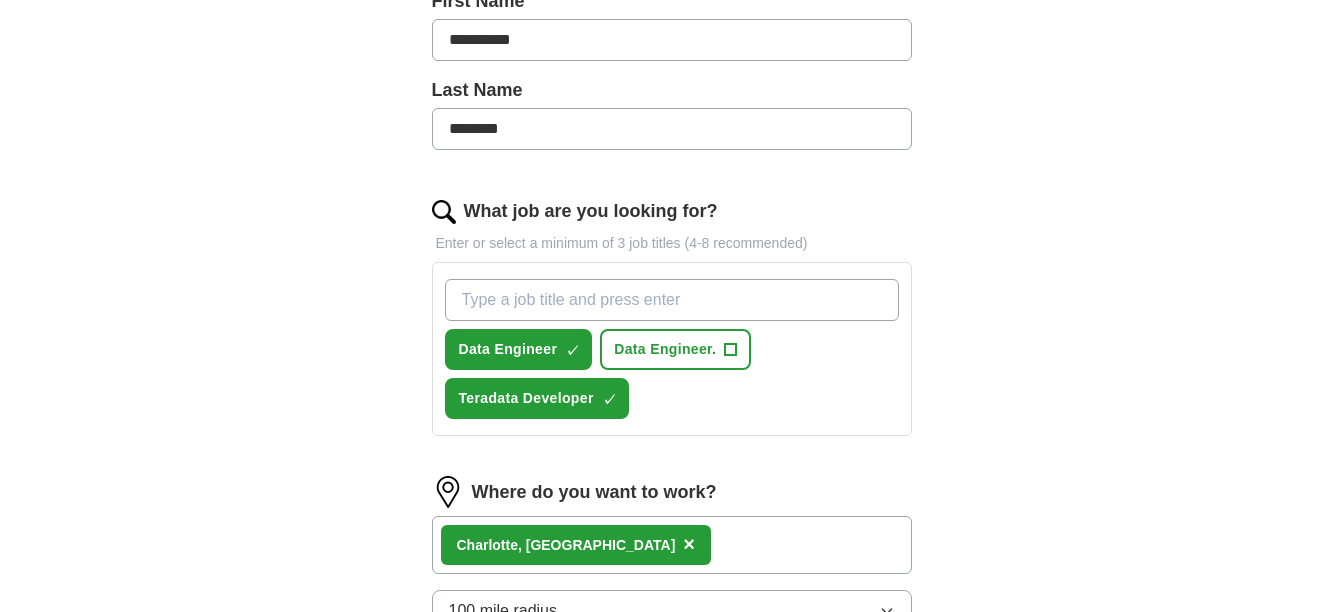 click on "What job are you looking for?" at bounding box center (672, 300) 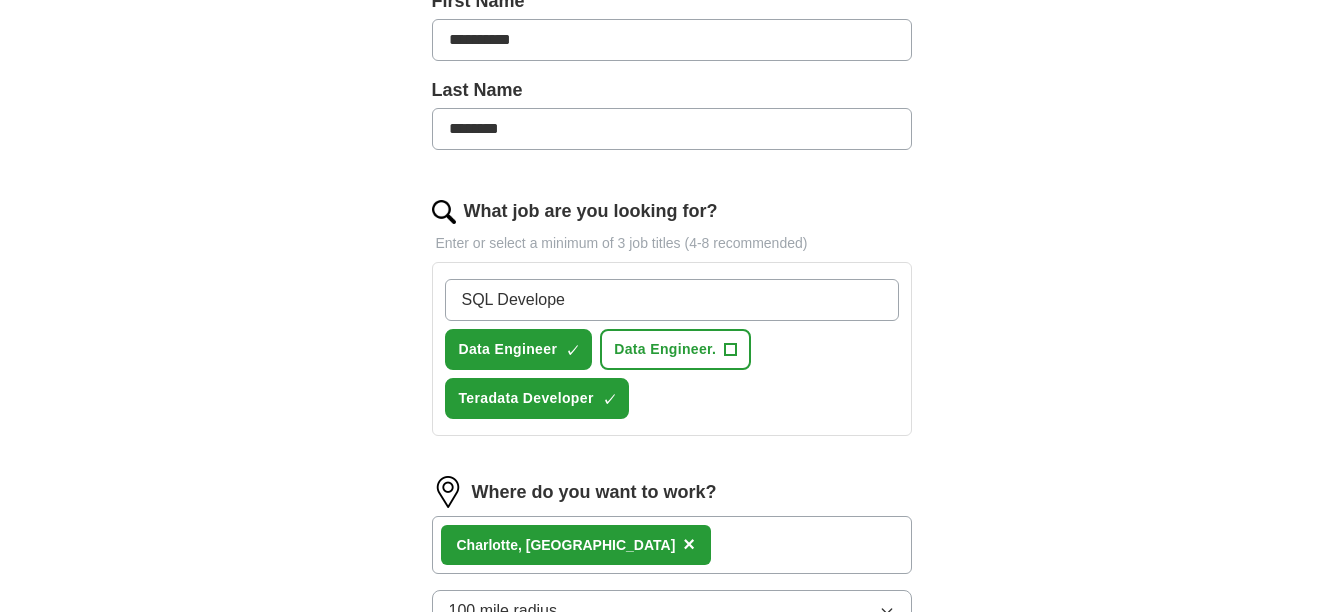 type on "SQL Developer" 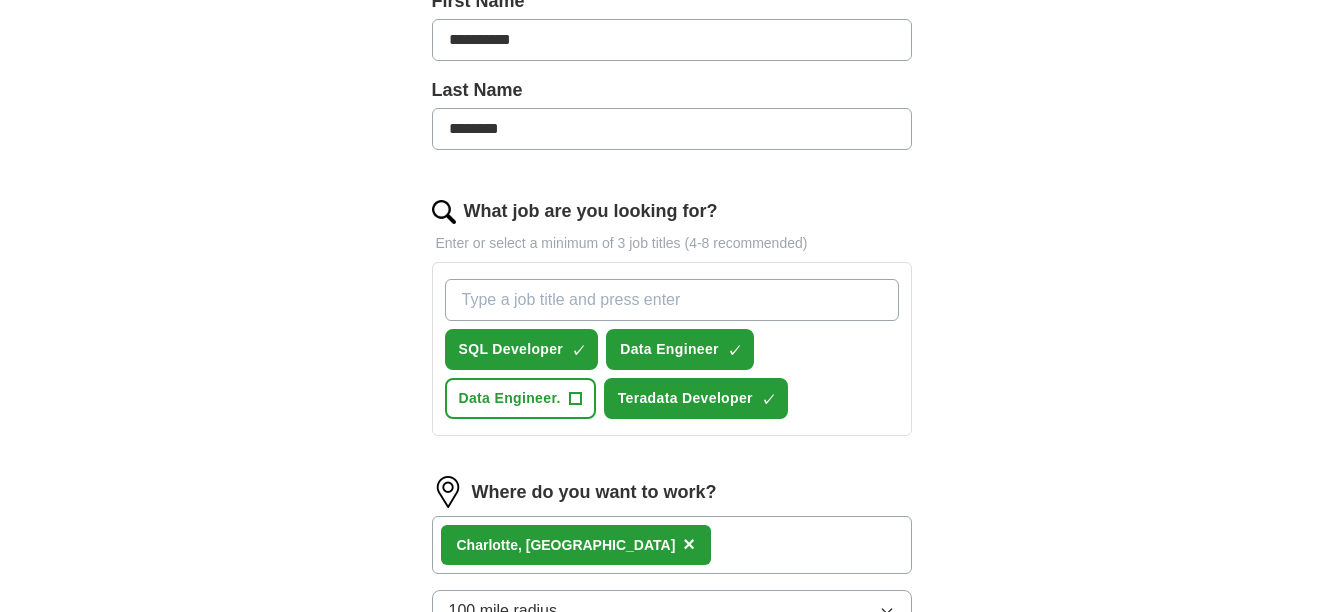 click on "What job are you looking for?" at bounding box center [672, 300] 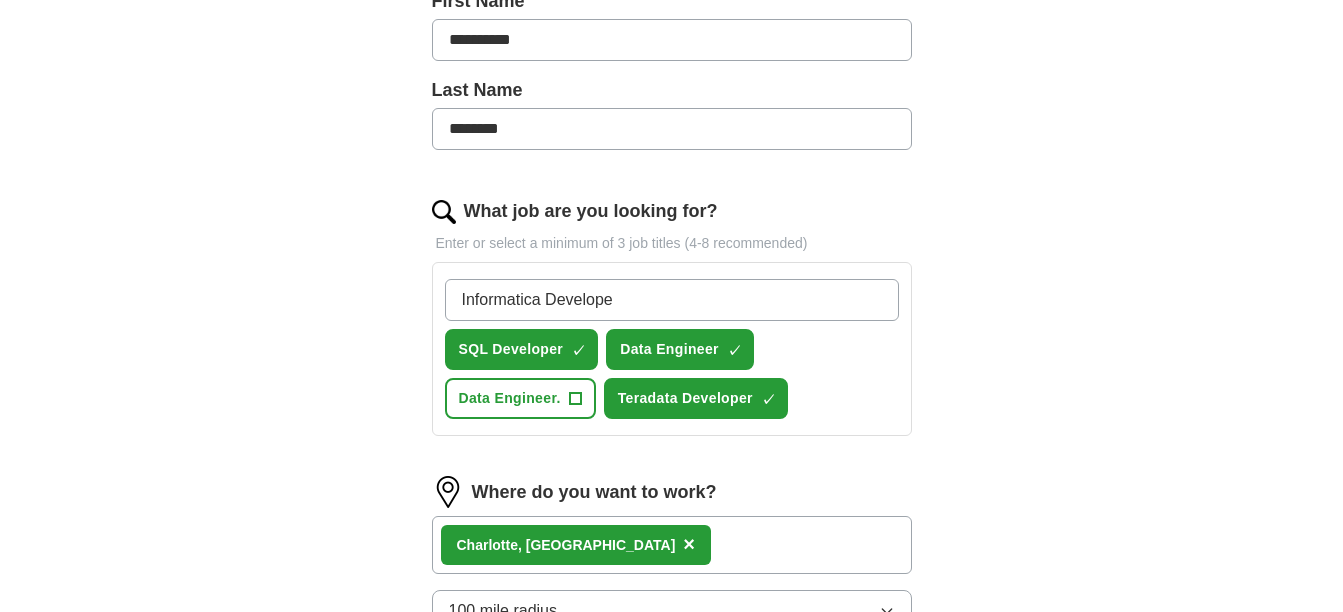 type on "Informatica Developer" 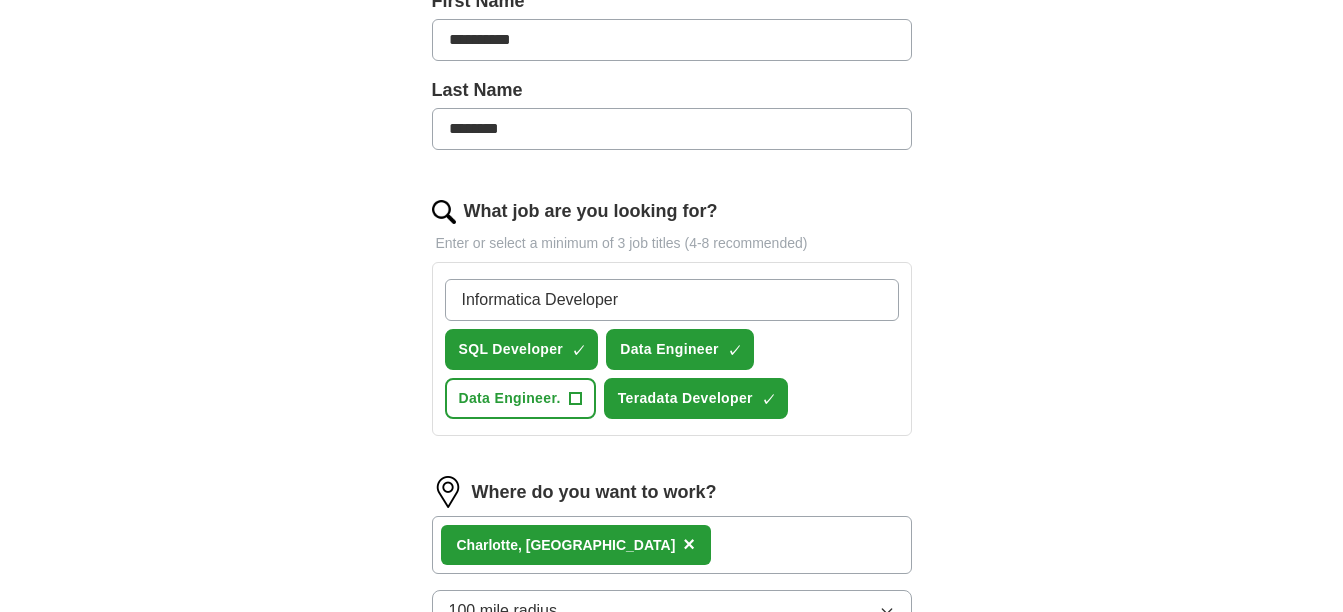 type 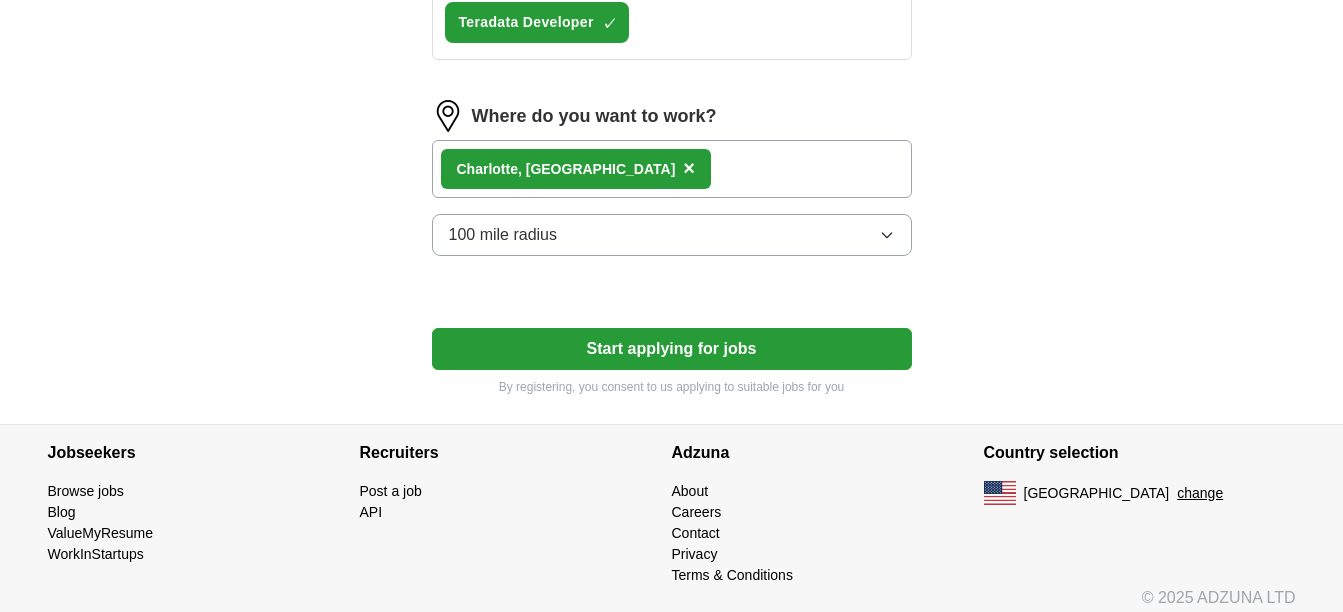 scroll, scrollTop: 913, scrollLeft: 0, axis: vertical 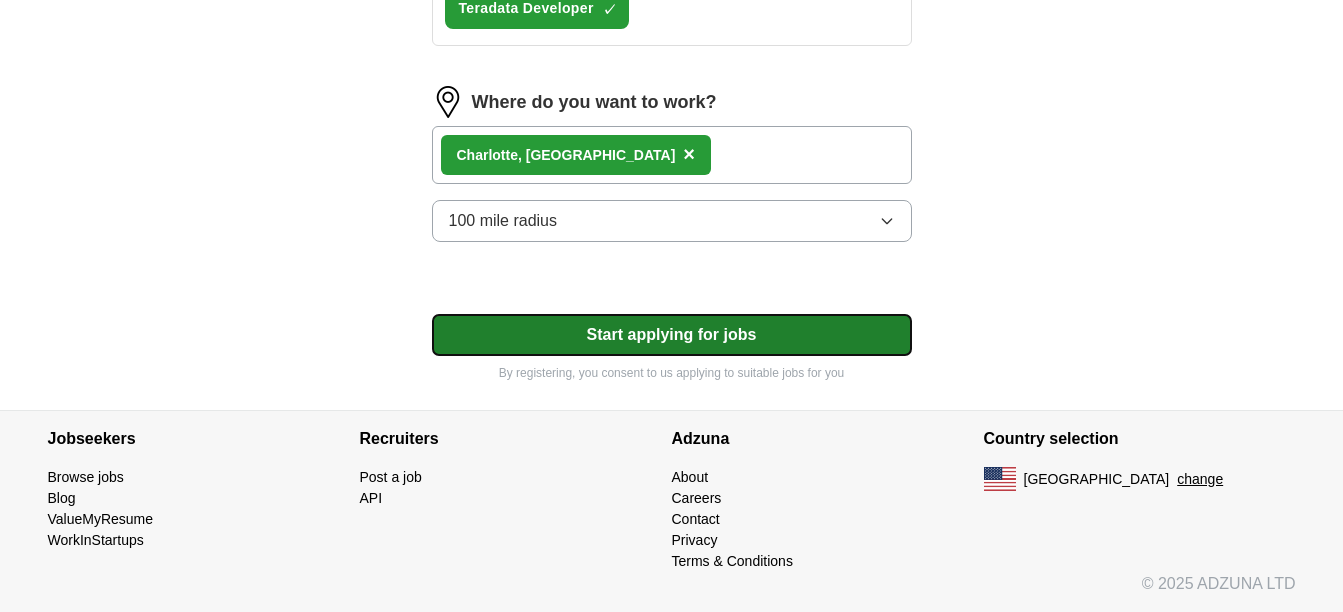 click on "Start applying for jobs" at bounding box center [672, 335] 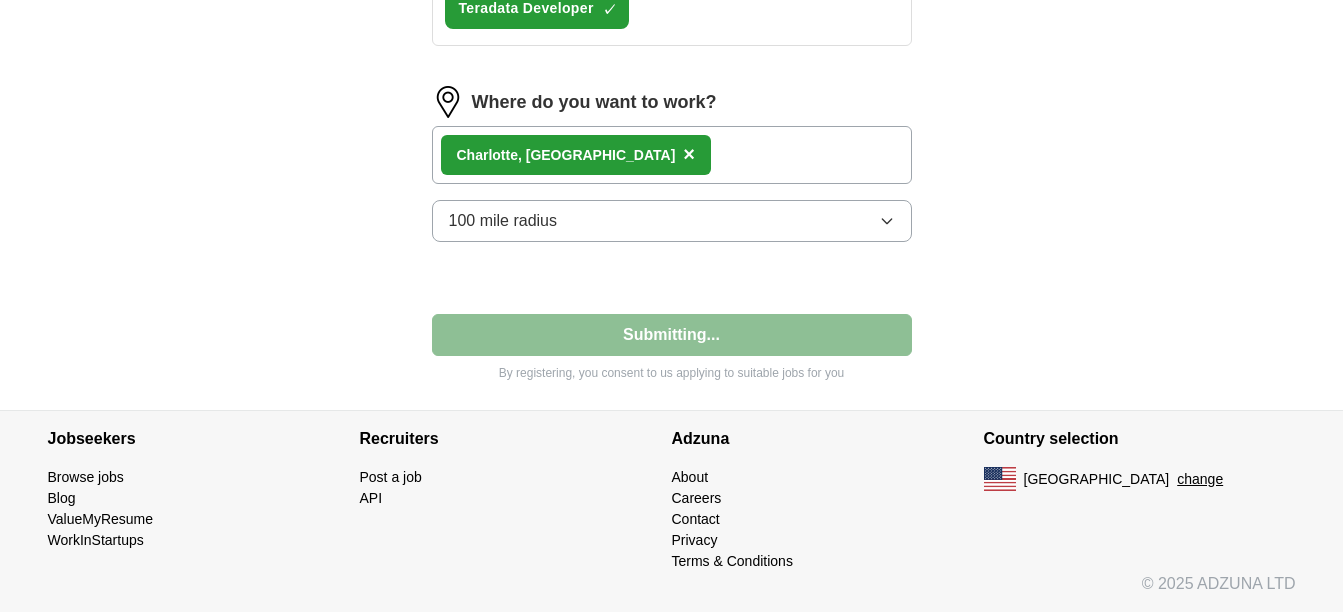 select on "**" 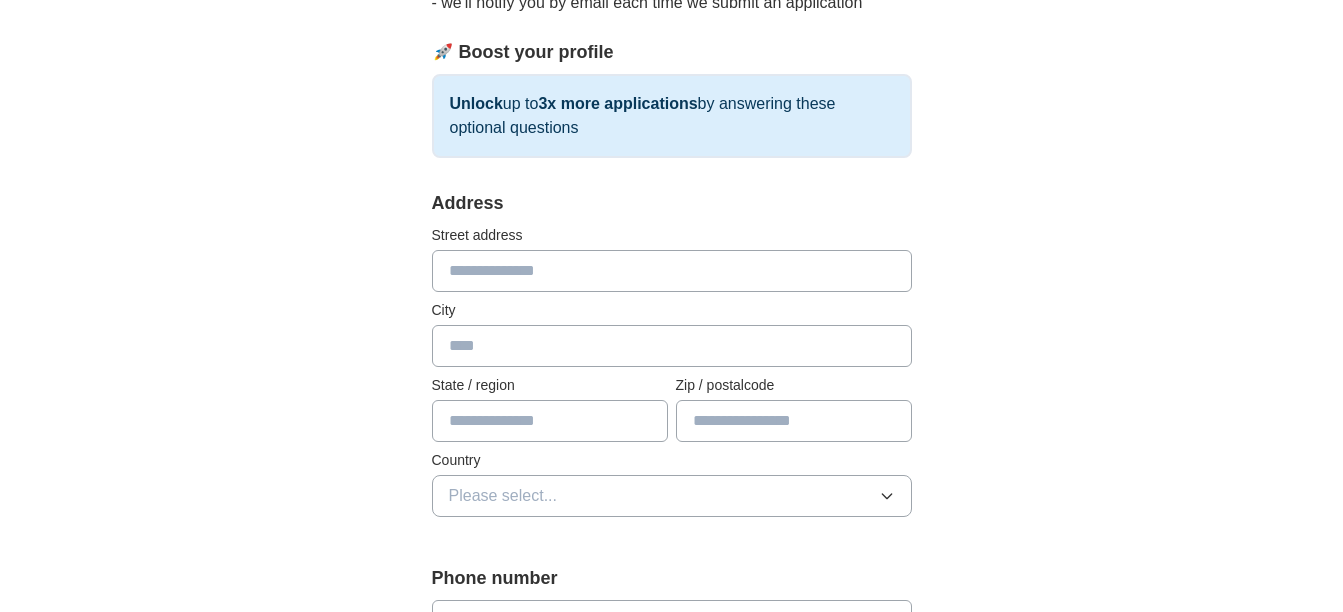 scroll, scrollTop: 262, scrollLeft: 0, axis: vertical 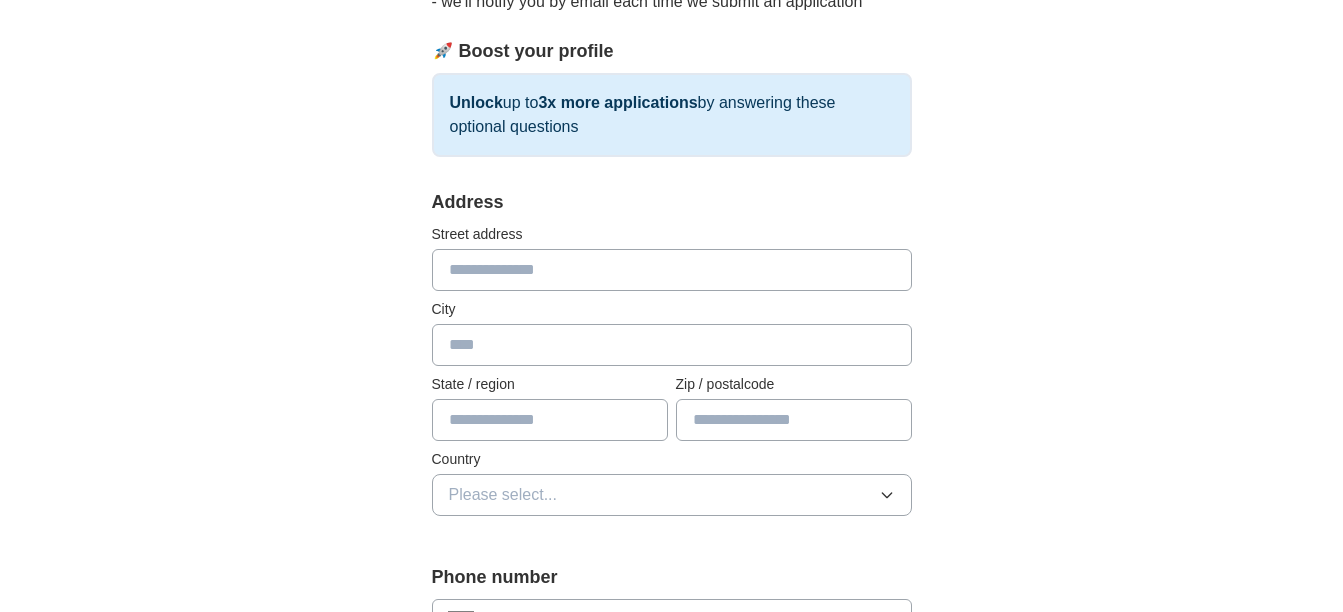 click at bounding box center [672, 270] 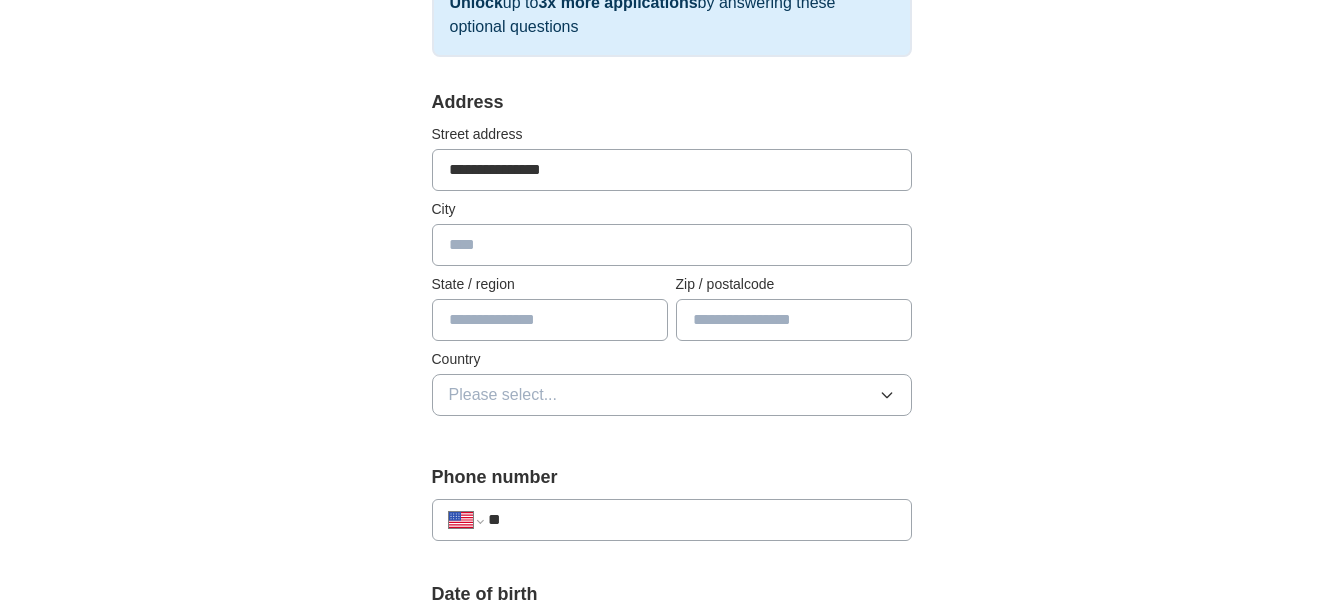scroll, scrollTop: 370, scrollLeft: 0, axis: vertical 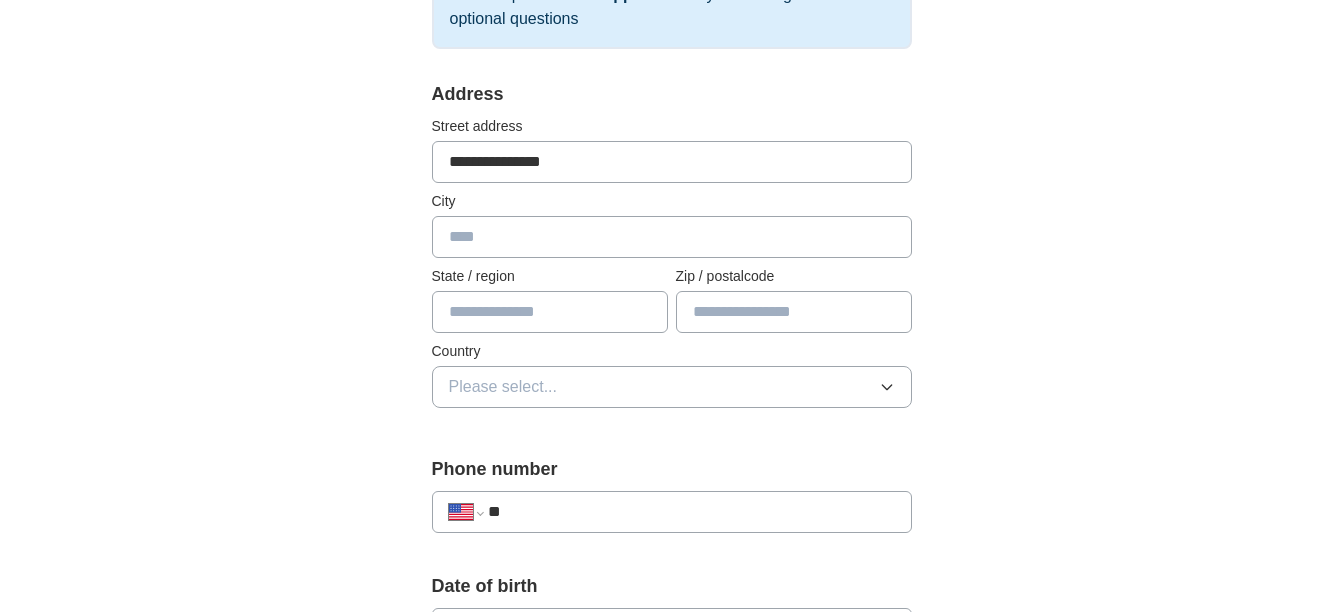 type on "**********" 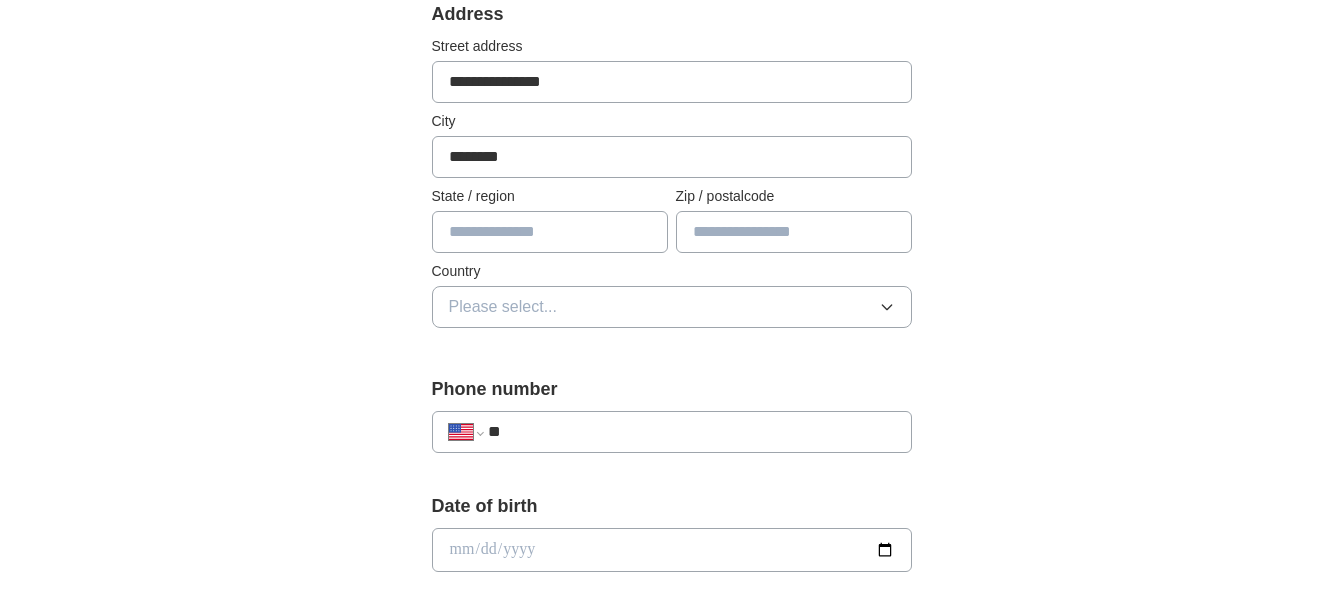 scroll, scrollTop: 457, scrollLeft: 0, axis: vertical 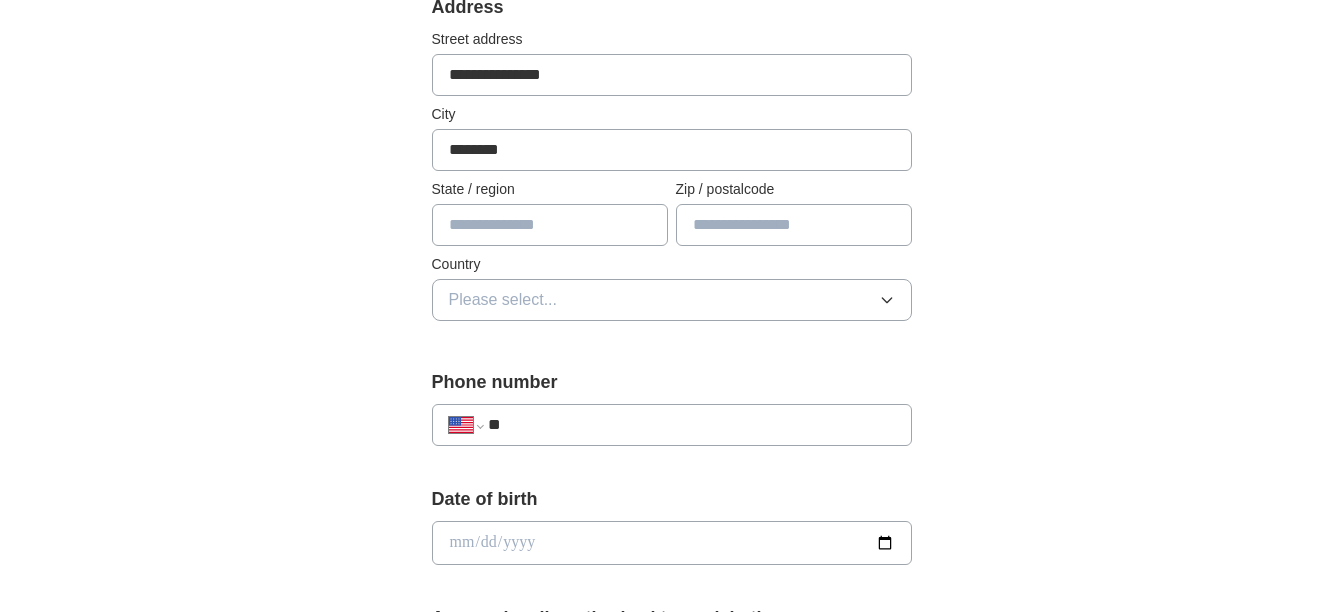 type on "********" 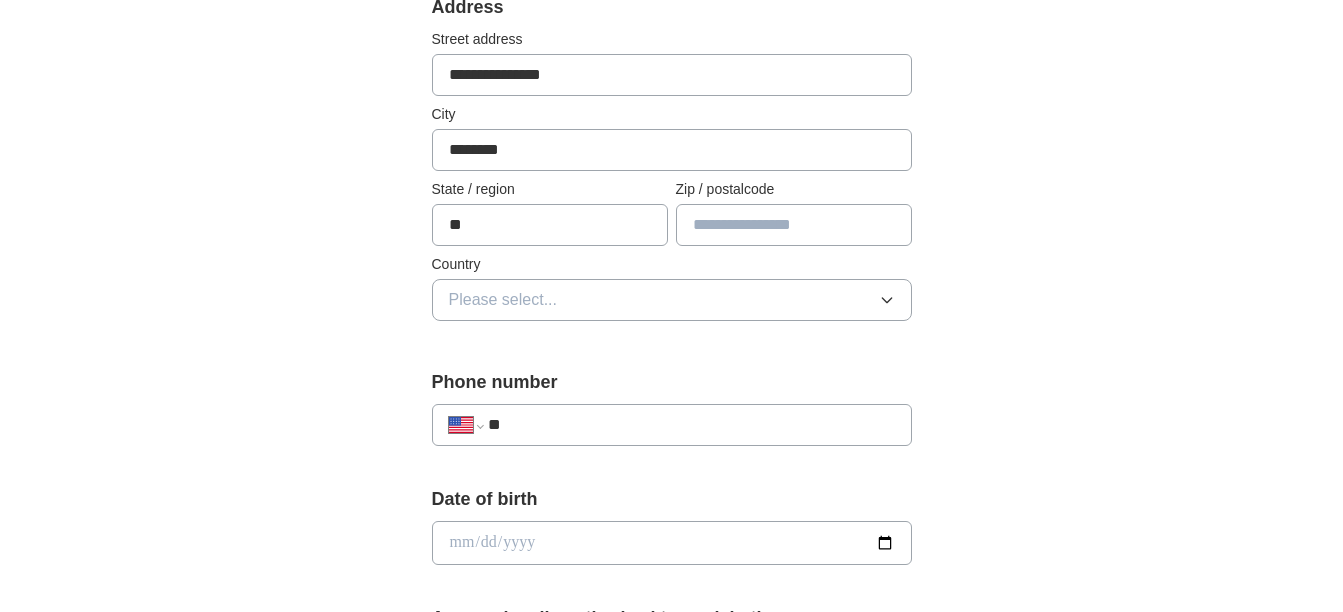 type on "**" 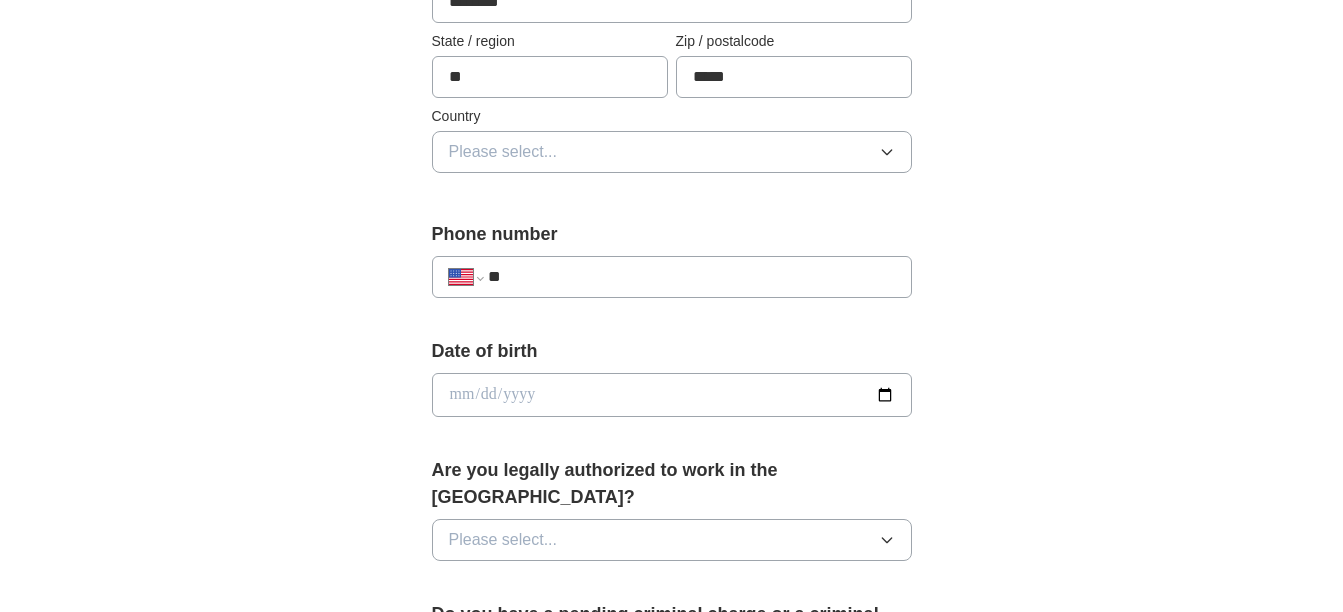 scroll, scrollTop: 606, scrollLeft: 0, axis: vertical 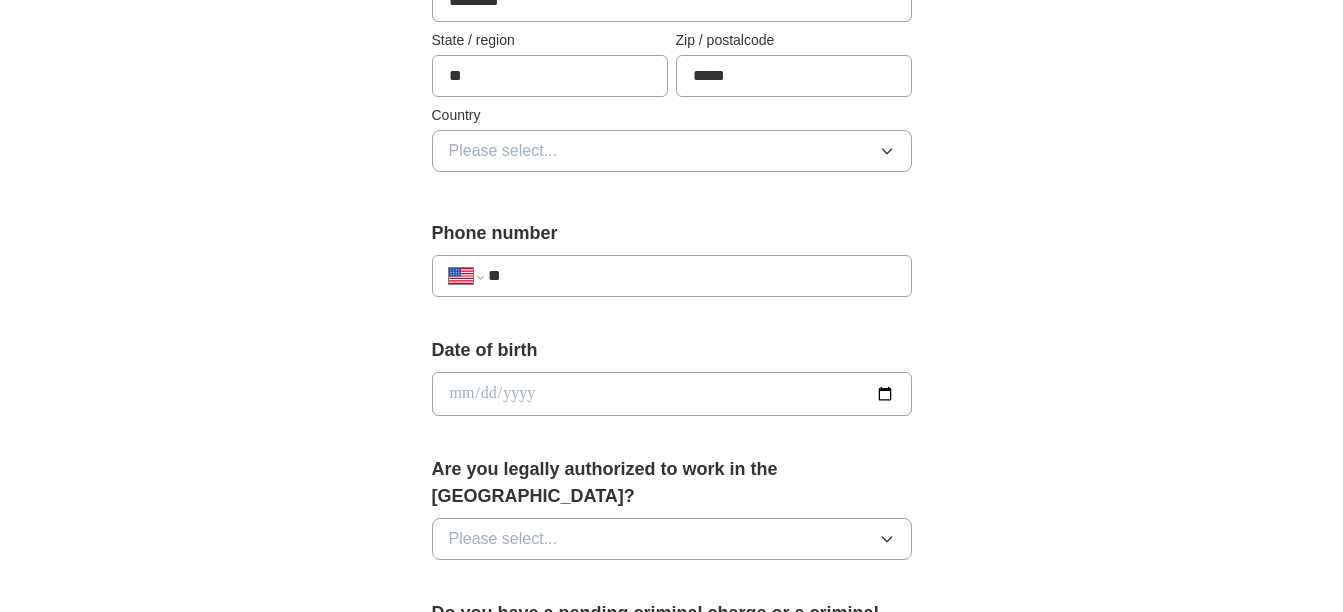 type on "*****" 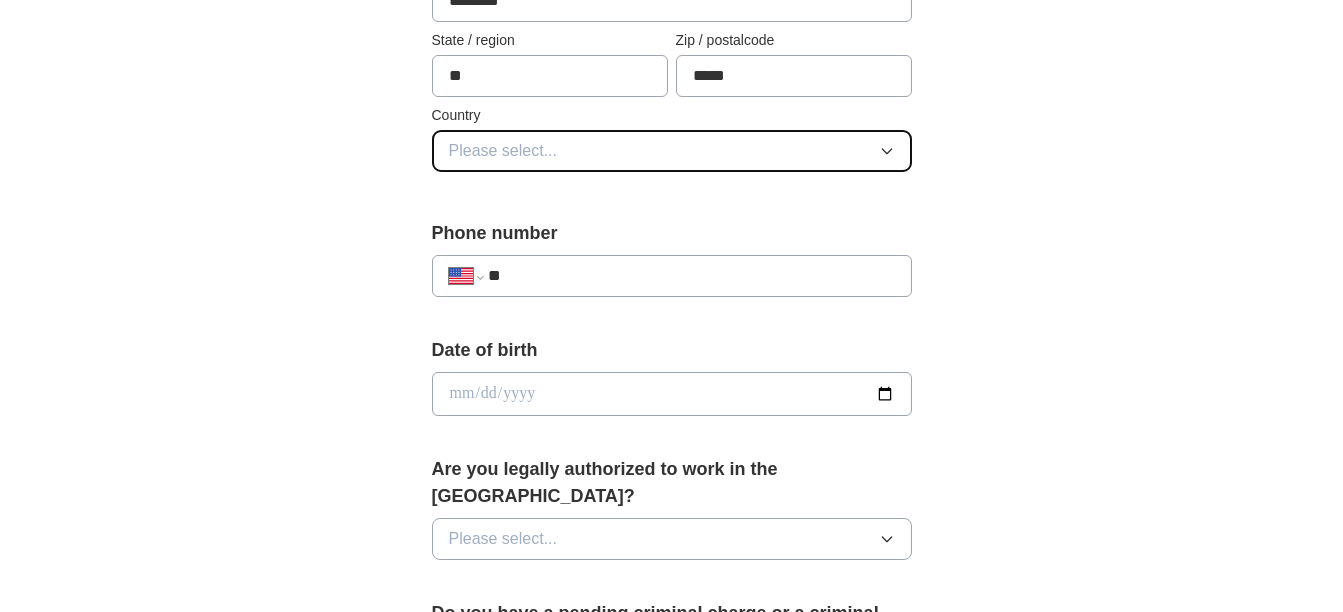 click on "Please select..." at bounding box center (672, 151) 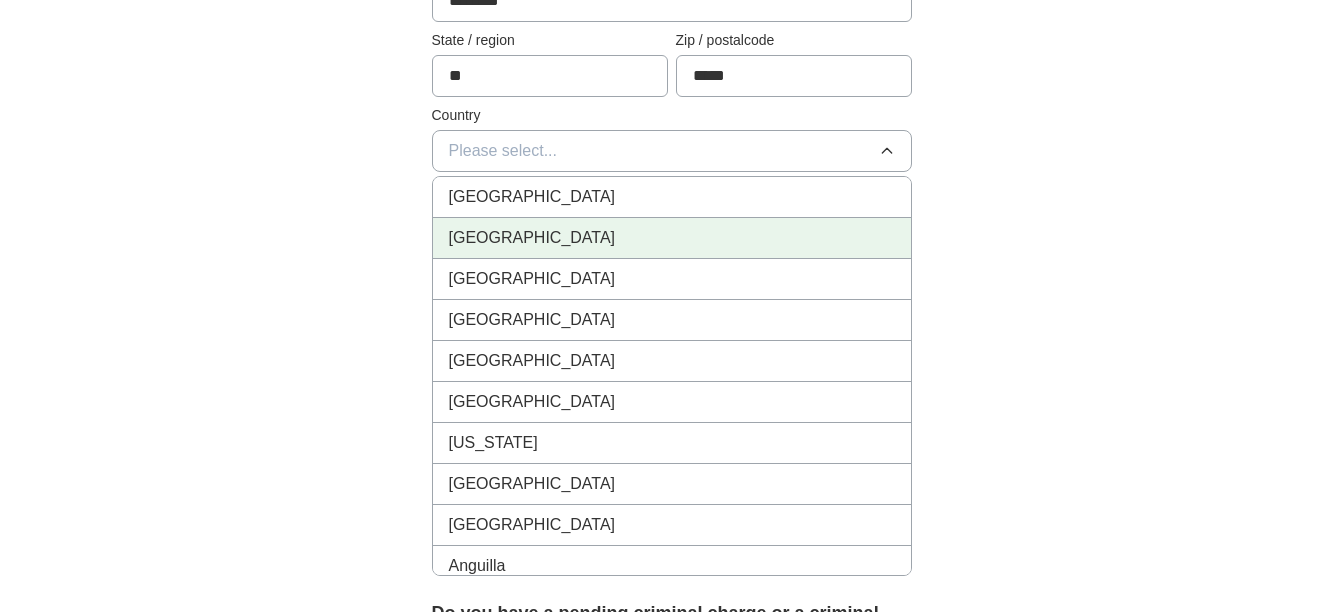 click on "[GEOGRAPHIC_DATA]" at bounding box center [672, 238] 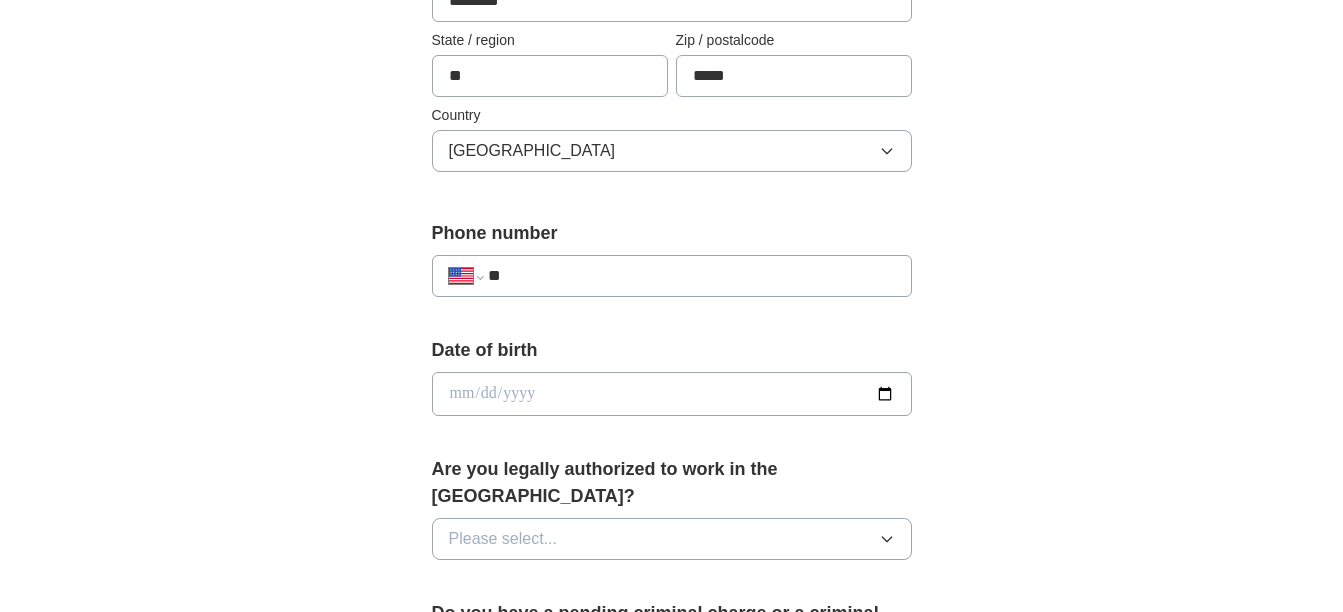 click on "**" at bounding box center [691, 276] 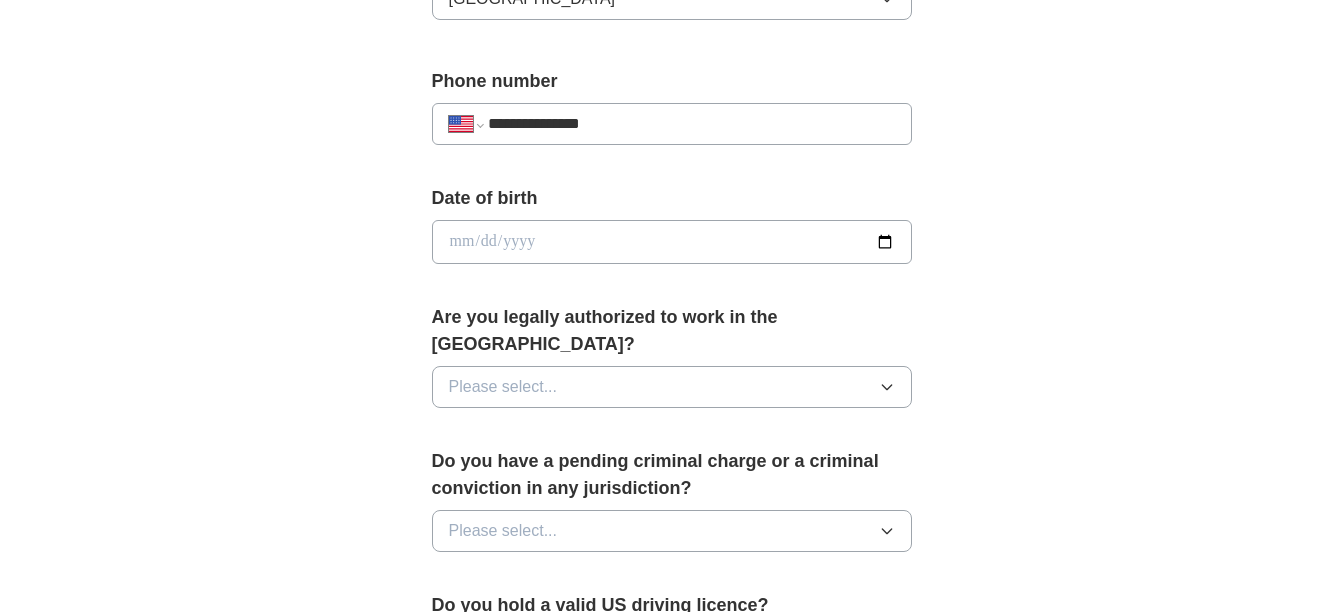 scroll, scrollTop: 766, scrollLeft: 0, axis: vertical 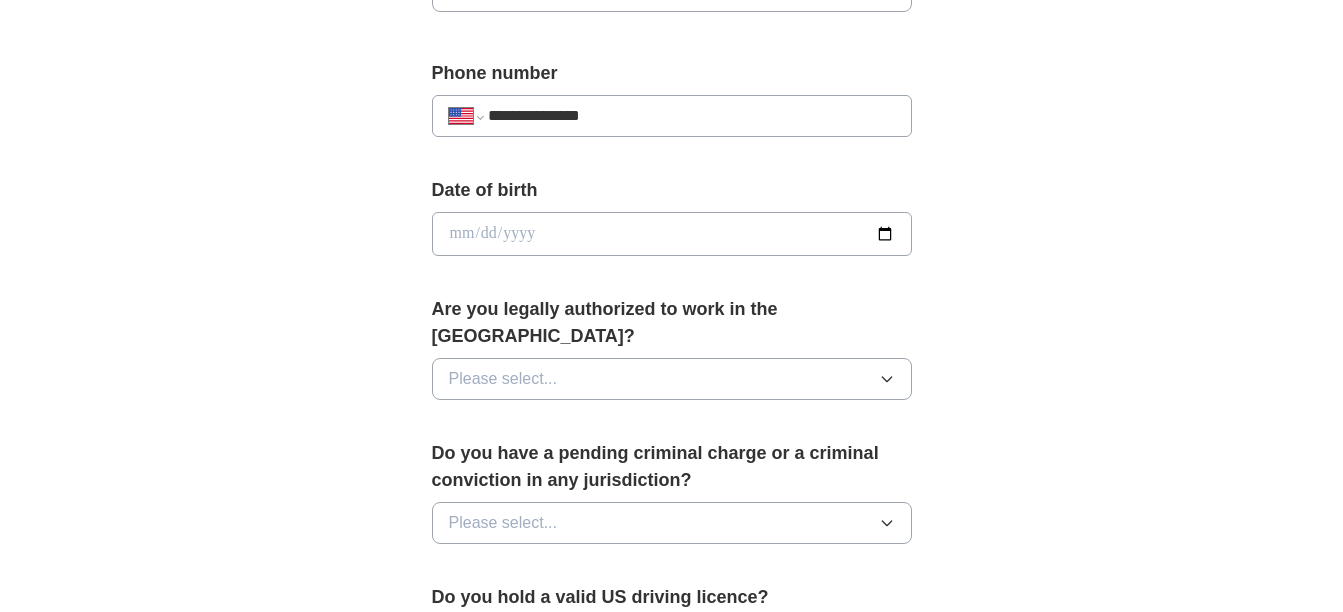 type on "**********" 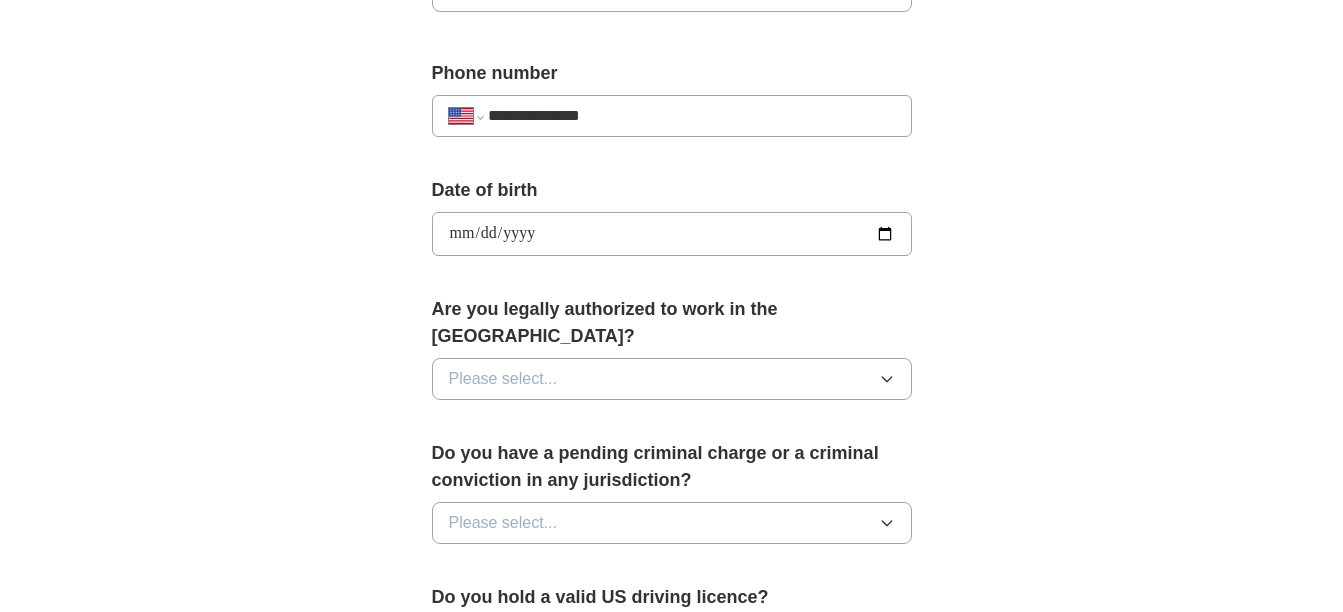 type on "**********" 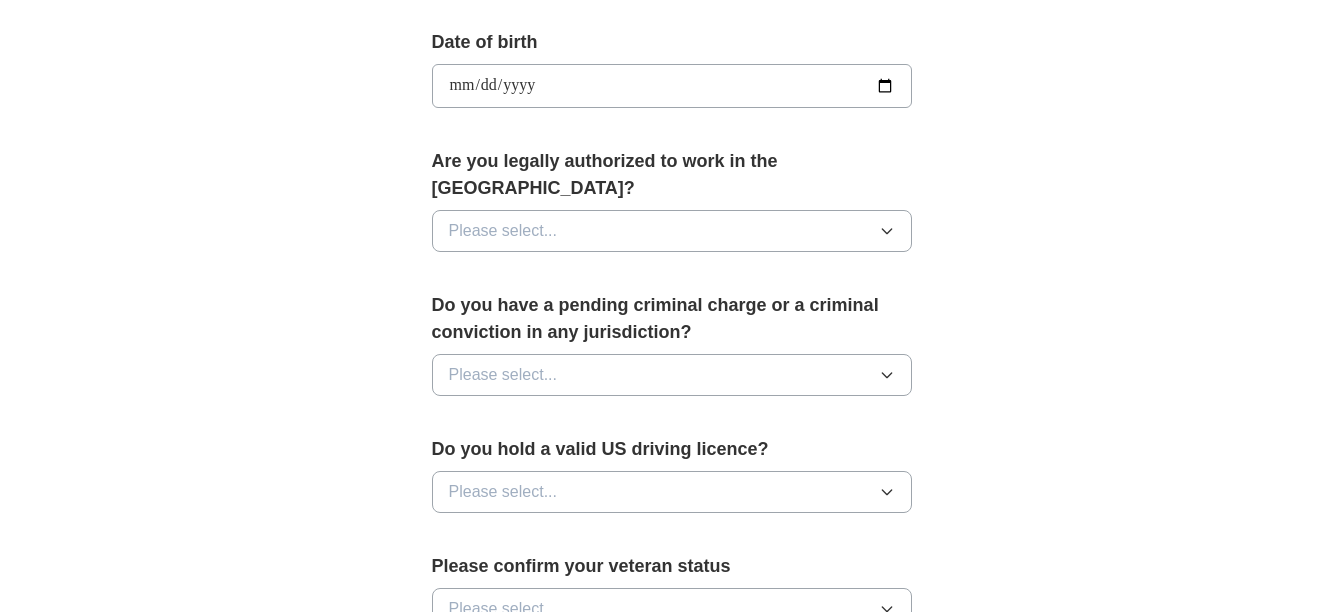 scroll, scrollTop: 915, scrollLeft: 0, axis: vertical 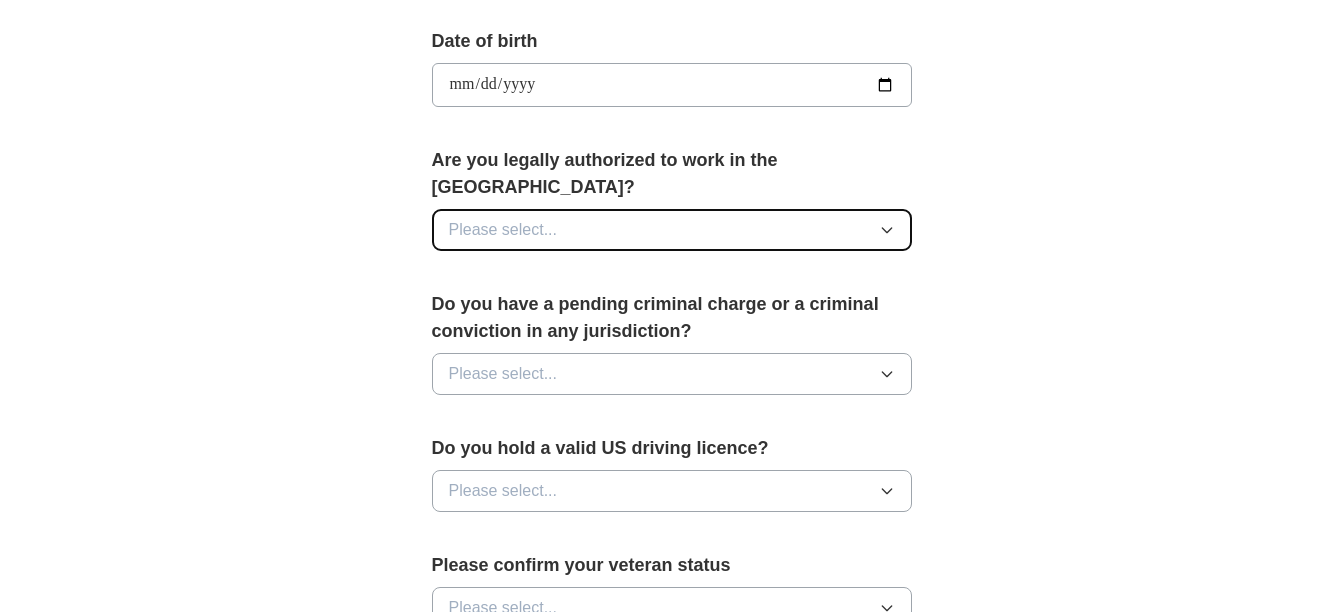 click on "Please select..." at bounding box center [672, 230] 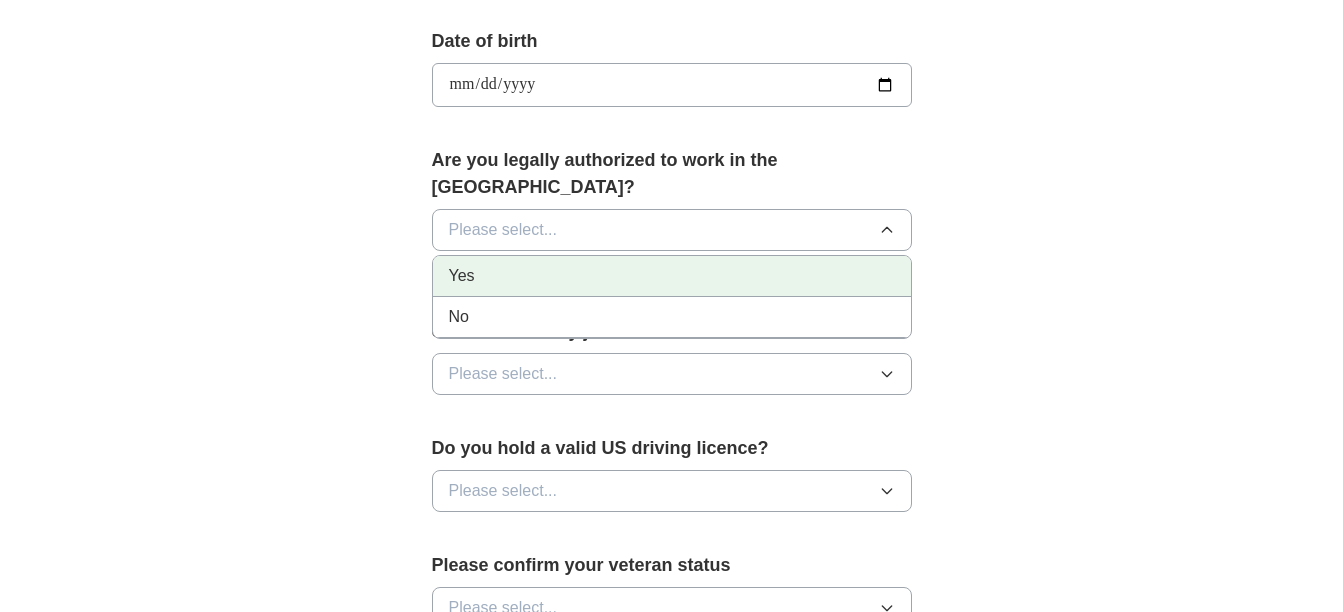 click on "Yes" at bounding box center (672, 276) 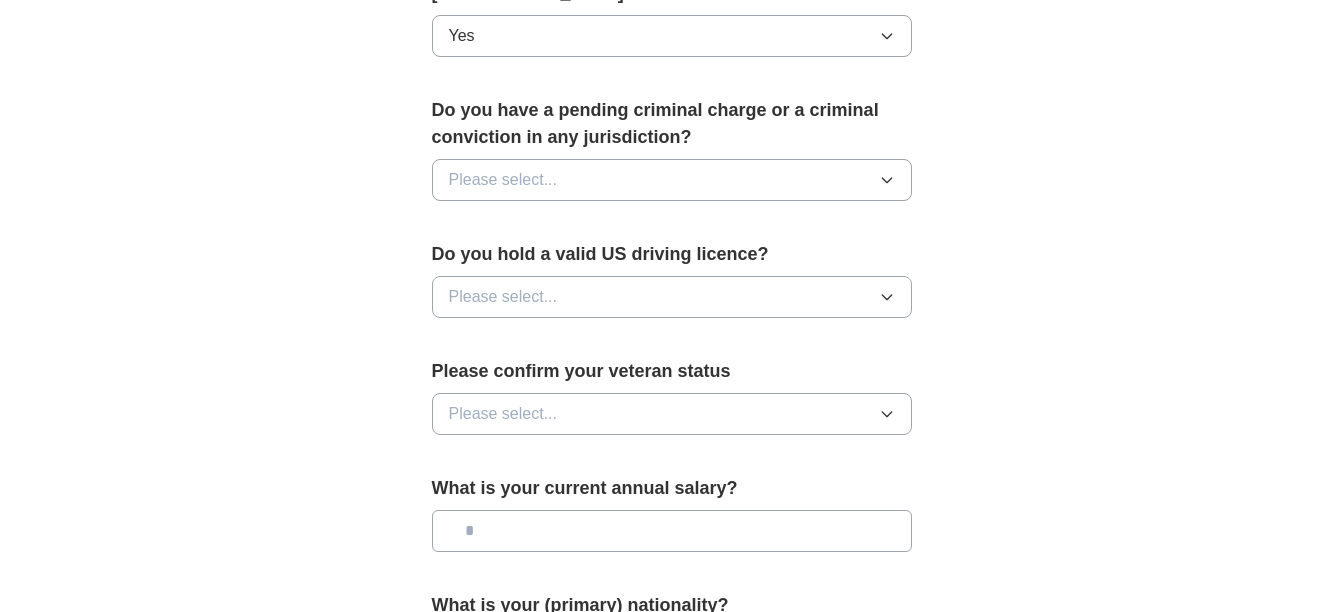 scroll, scrollTop: 1110, scrollLeft: 0, axis: vertical 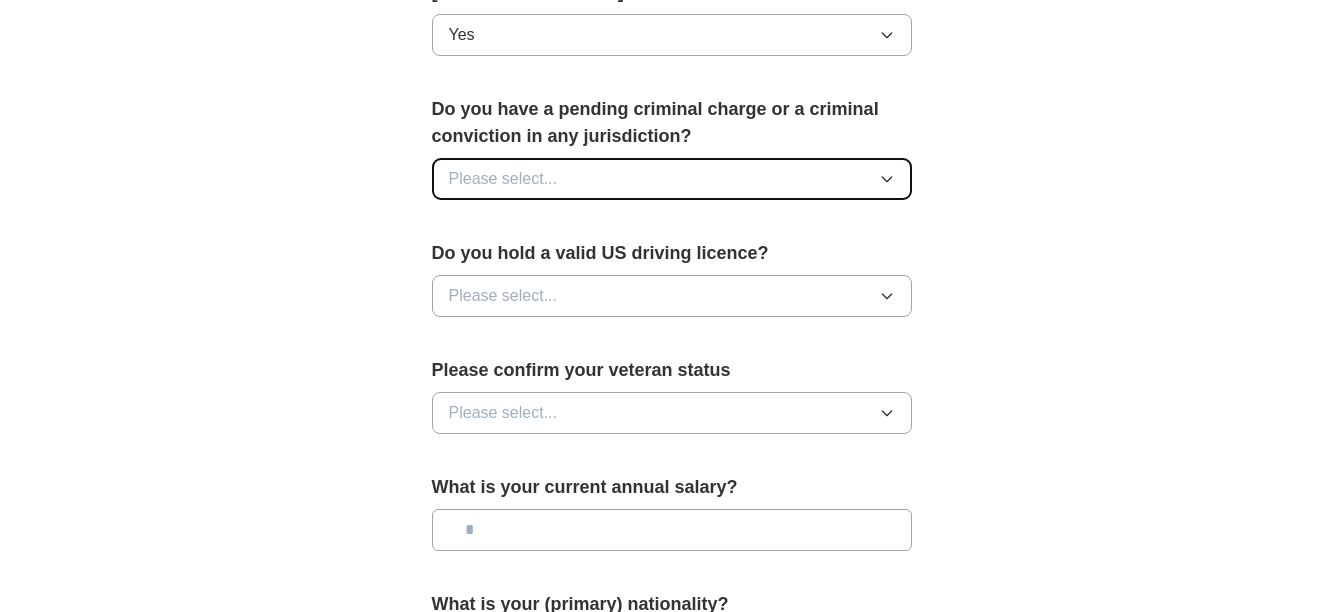 click on "Please select..." at bounding box center [672, 179] 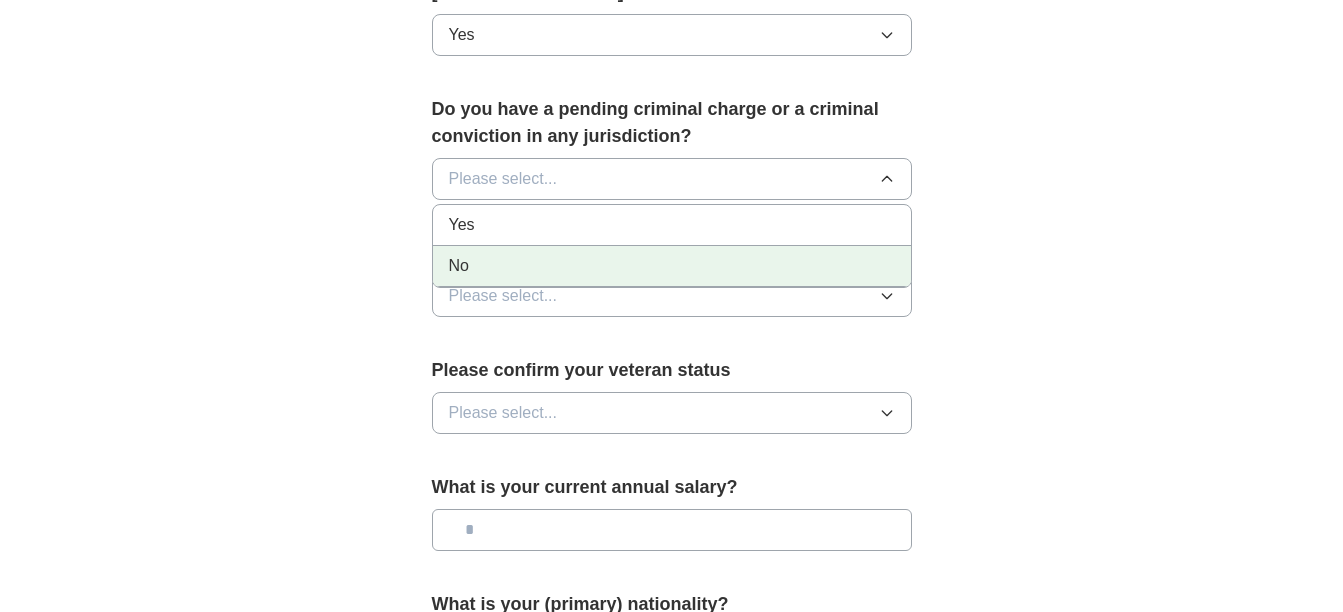 click on "No" at bounding box center (672, 266) 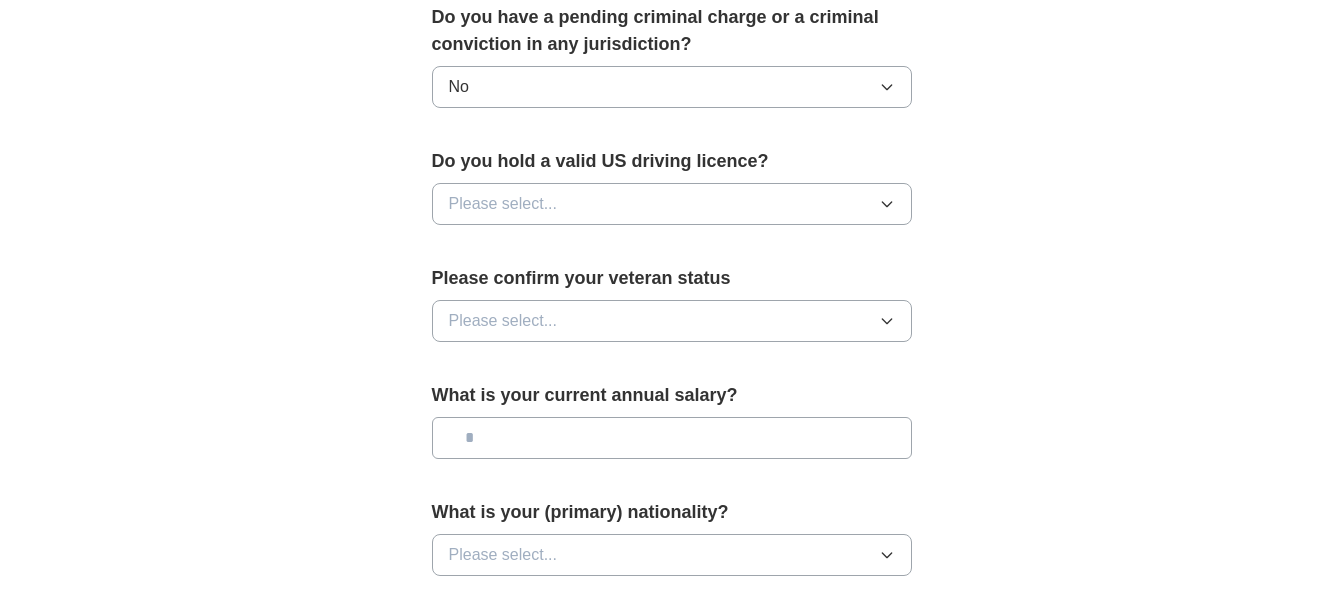 scroll, scrollTop: 1211, scrollLeft: 0, axis: vertical 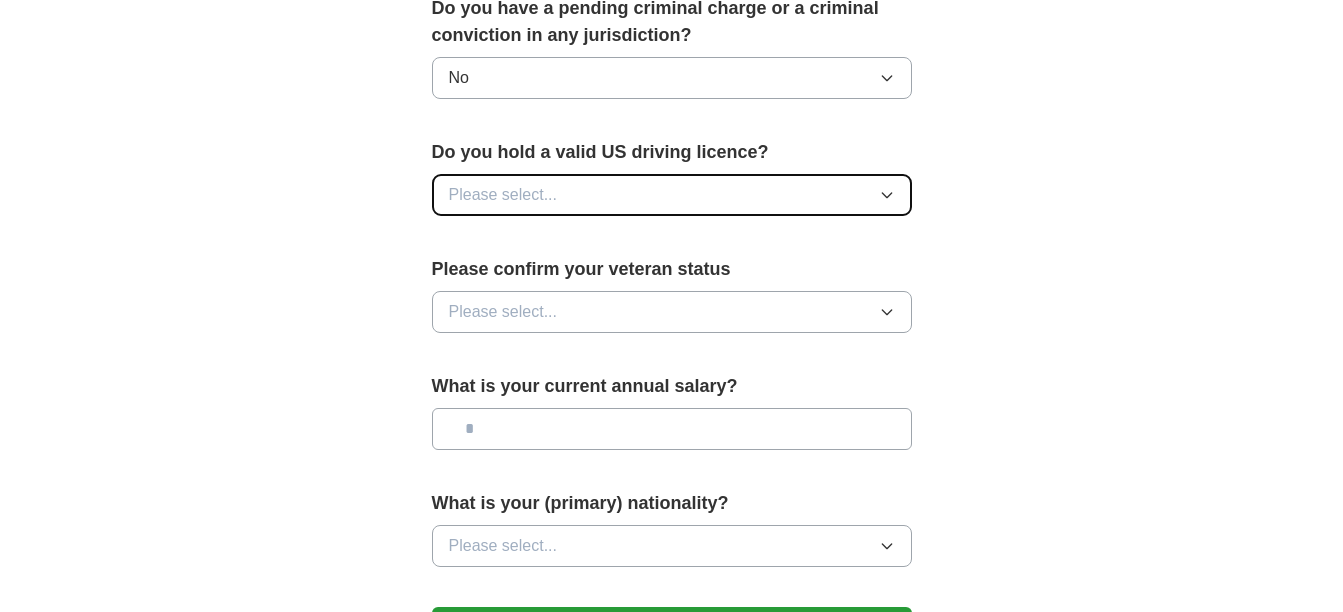 click on "Please select..." at bounding box center [672, 195] 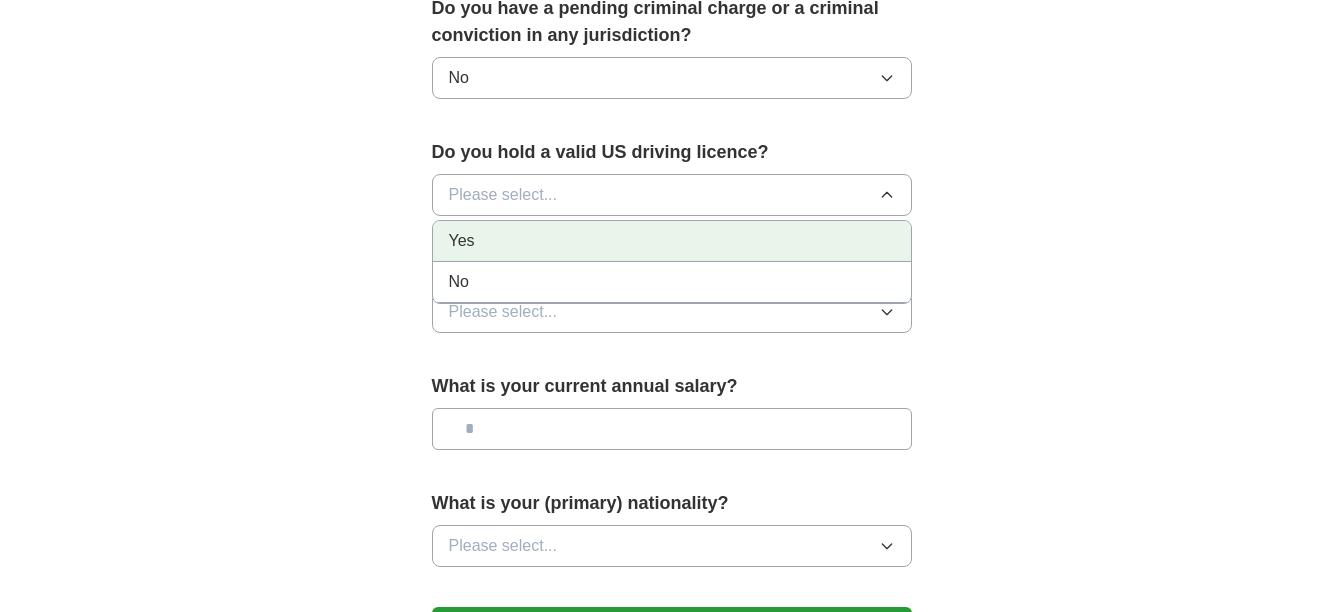 click on "Yes" at bounding box center (672, 241) 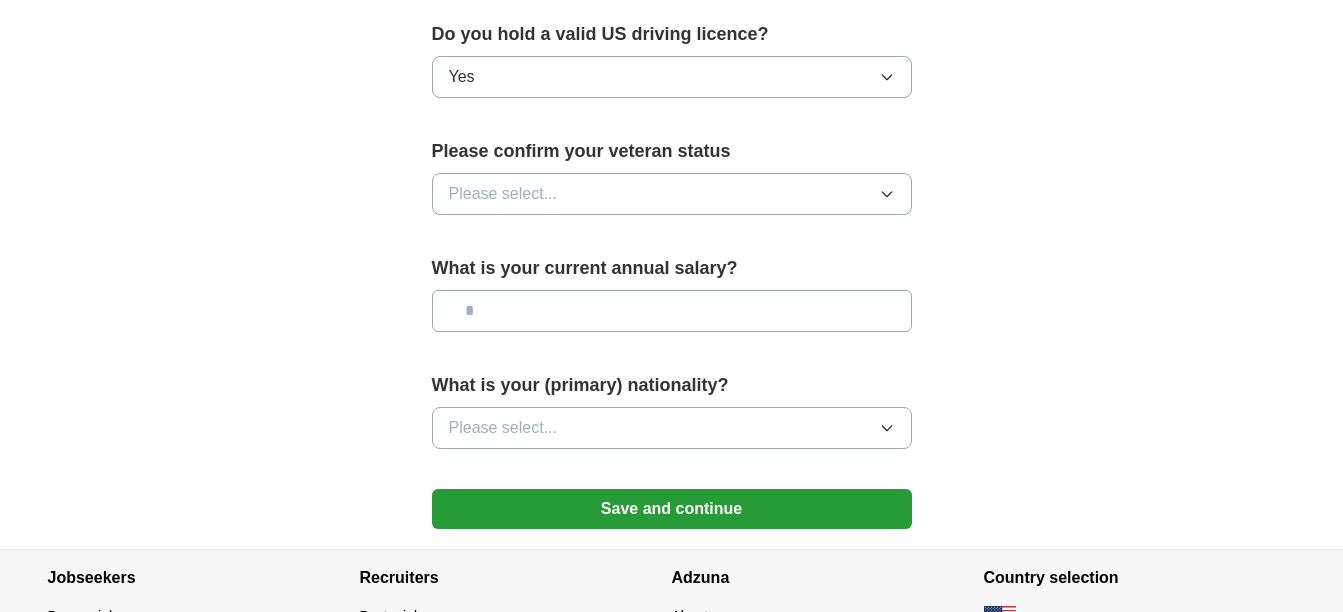 scroll, scrollTop: 1330, scrollLeft: 0, axis: vertical 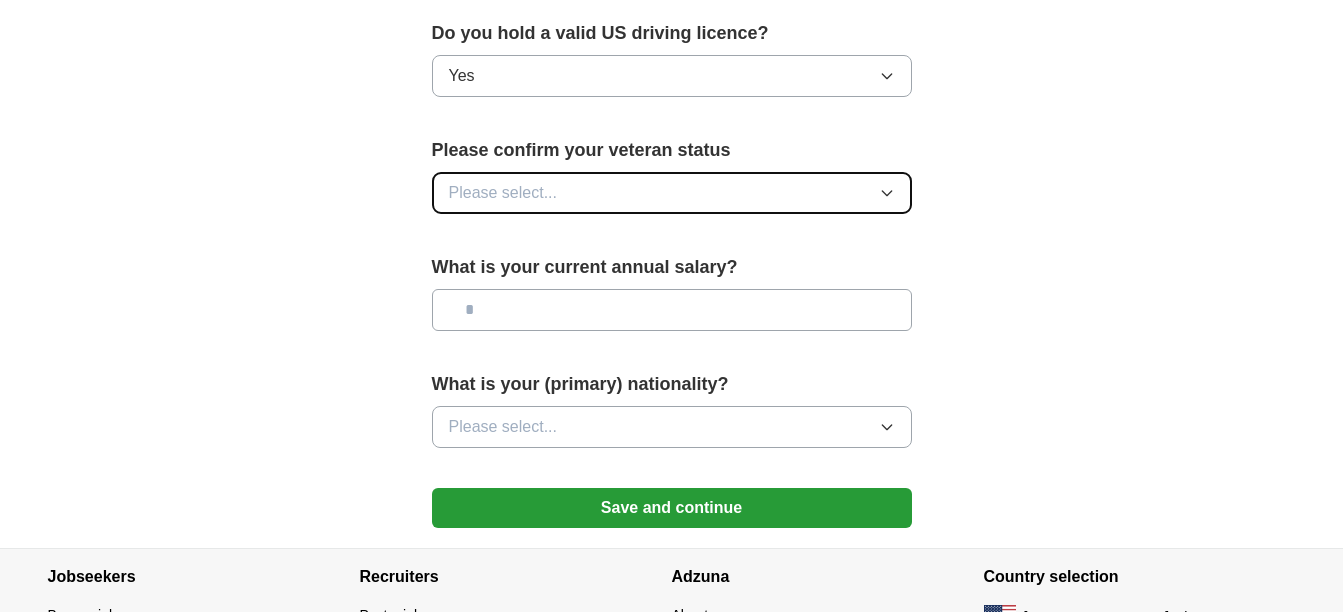 click on "Please select..." at bounding box center [672, 193] 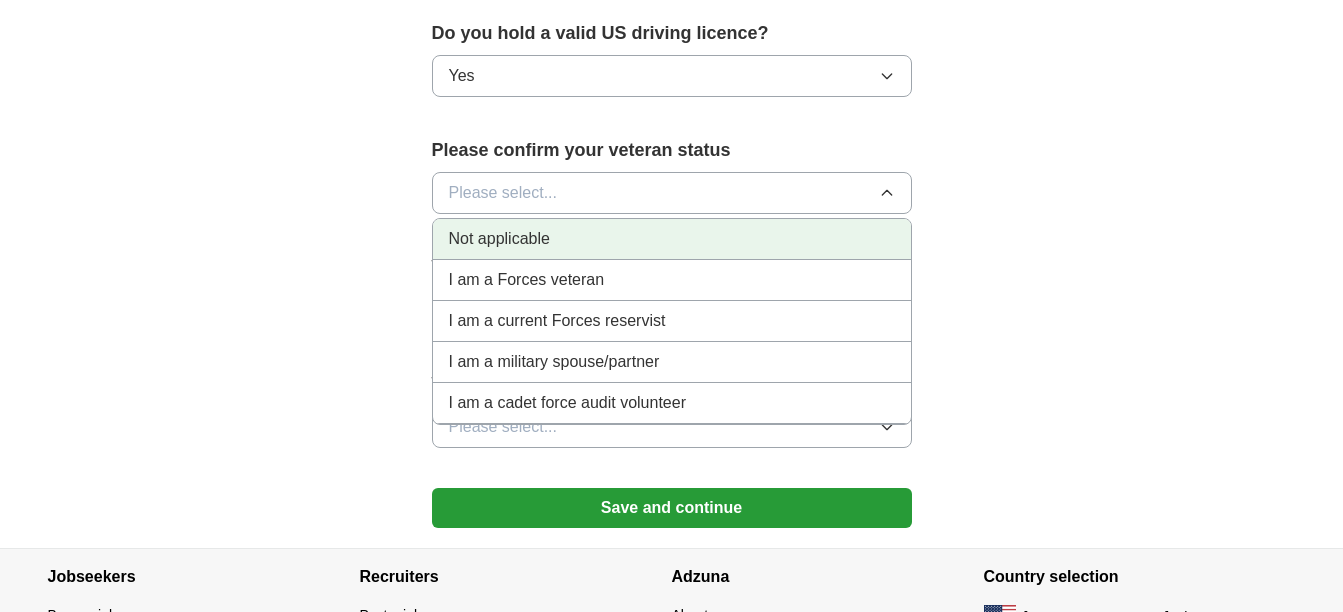 click on "Not applicable" at bounding box center (672, 239) 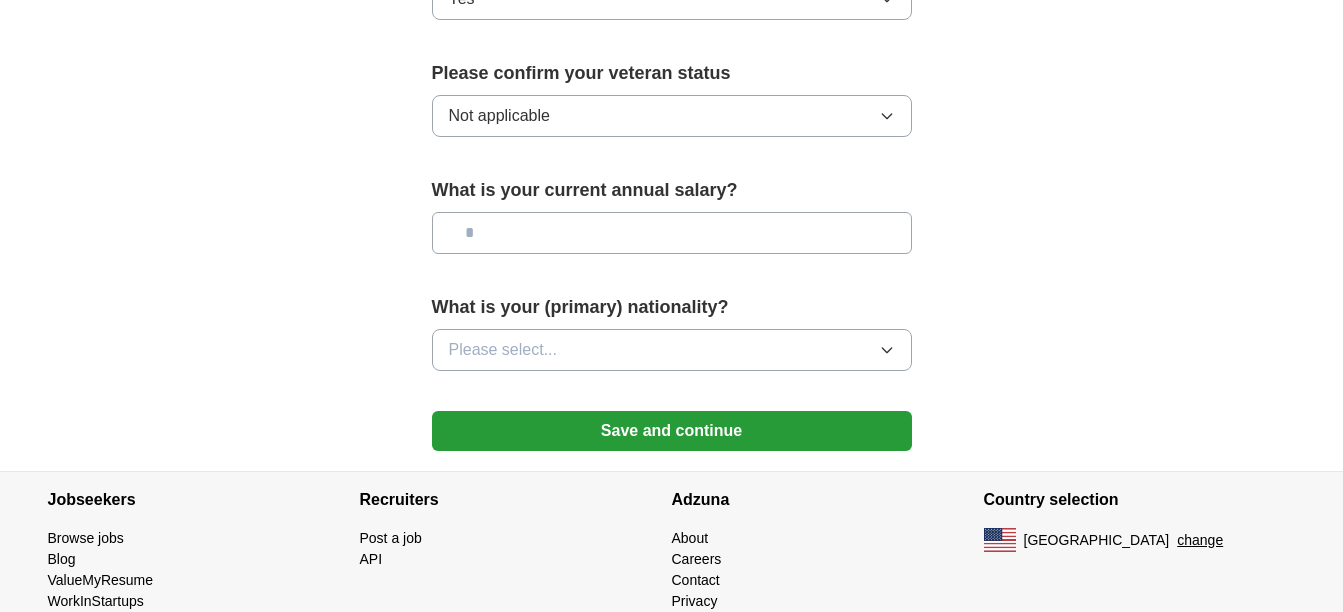 scroll, scrollTop: 1408, scrollLeft: 0, axis: vertical 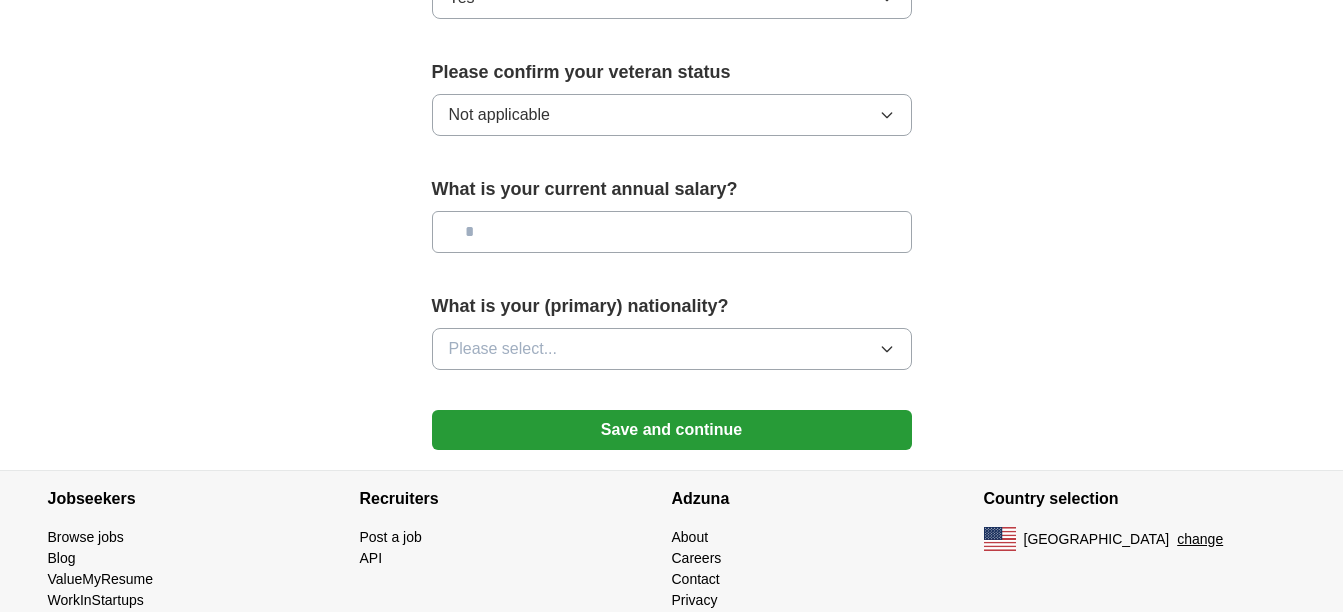 click at bounding box center (672, 232) 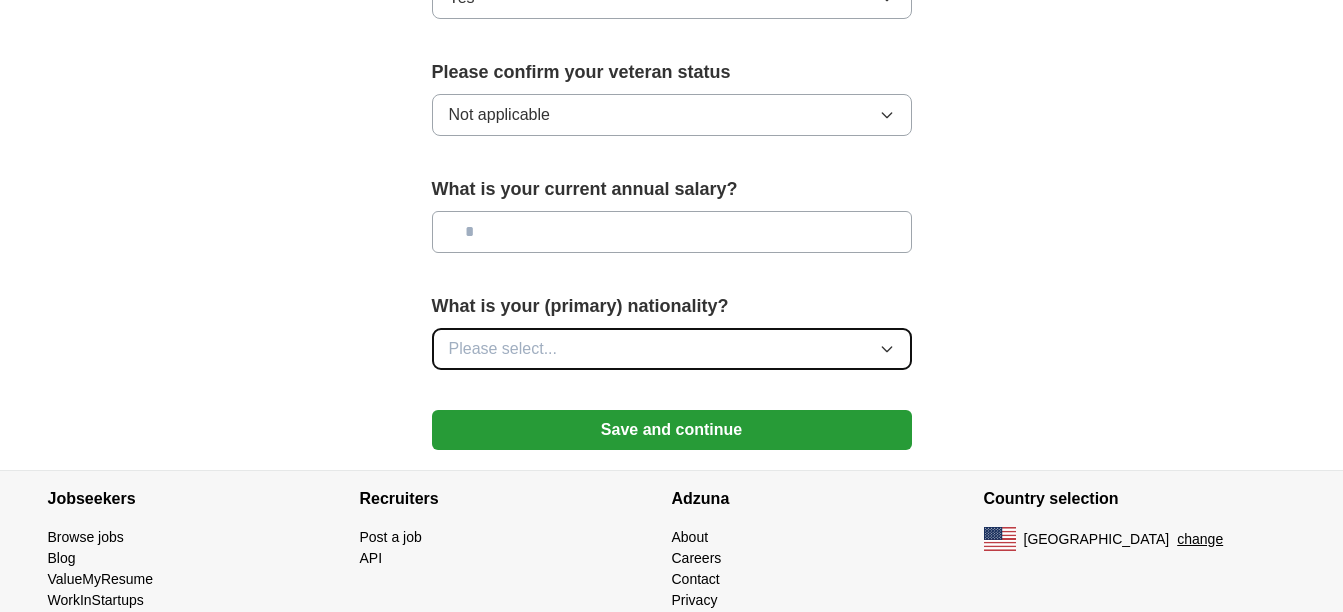 click on "Please select..." at bounding box center [672, 349] 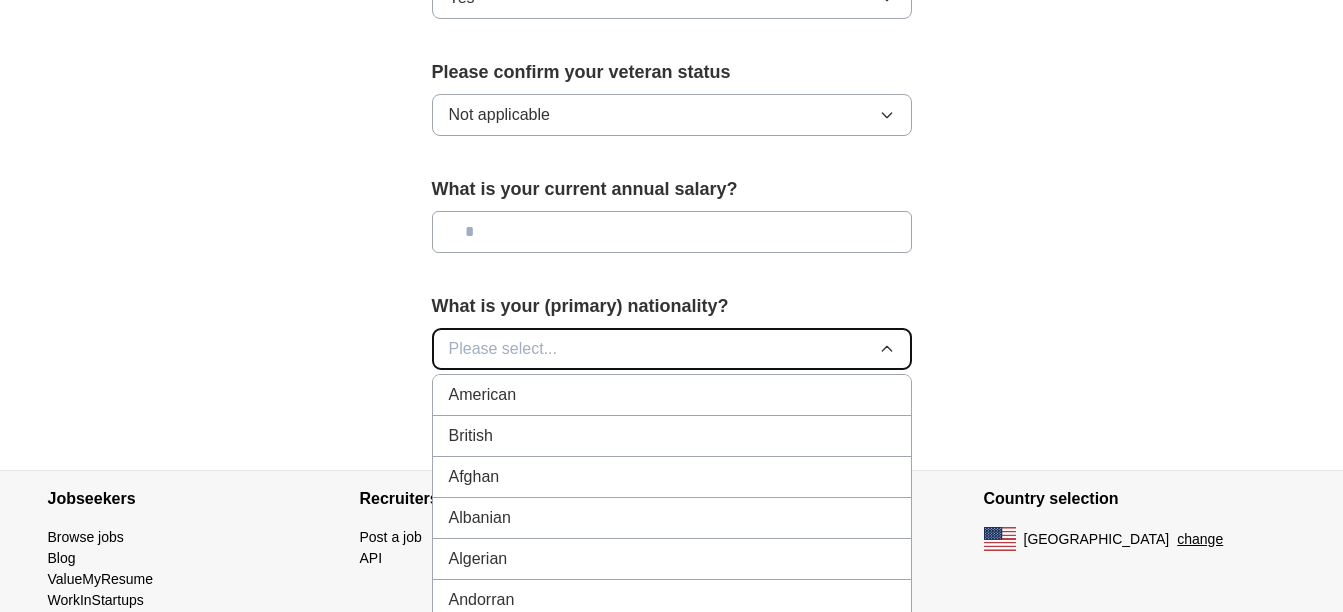 type 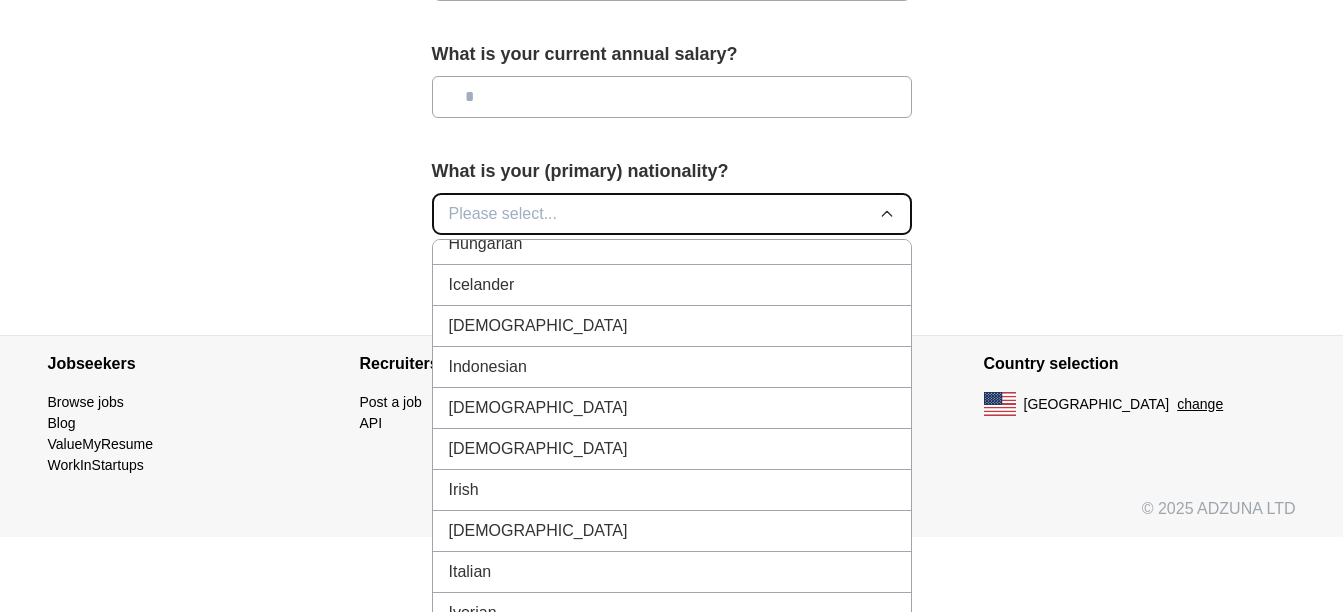 scroll, scrollTop: 3212, scrollLeft: 0, axis: vertical 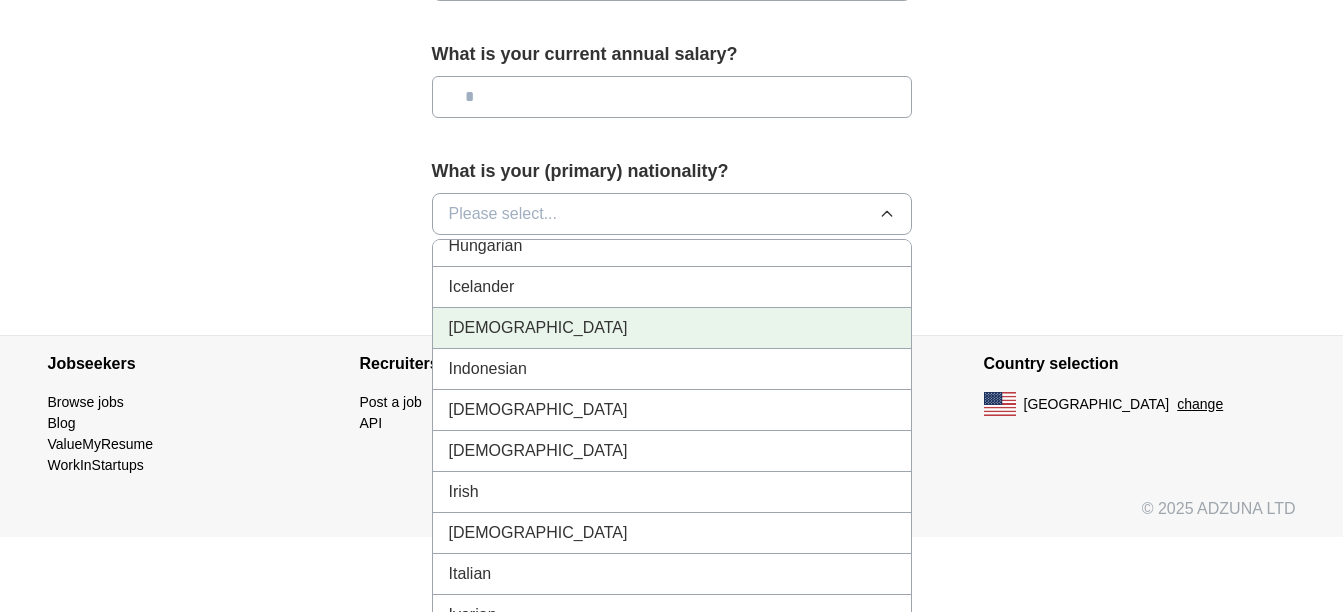 click on "[DEMOGRAPHIC_DATA]" at bounding box center [672, 328] 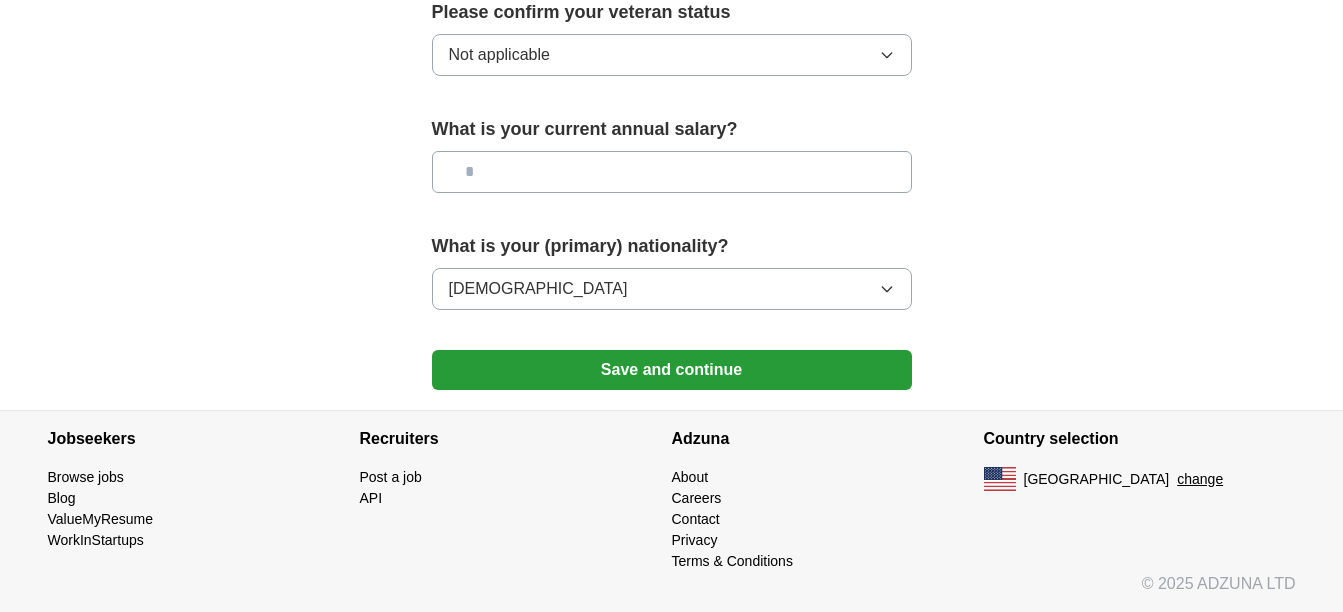 scroll, scrollTop: 1441, scrollLeft: 0, axis: vertical 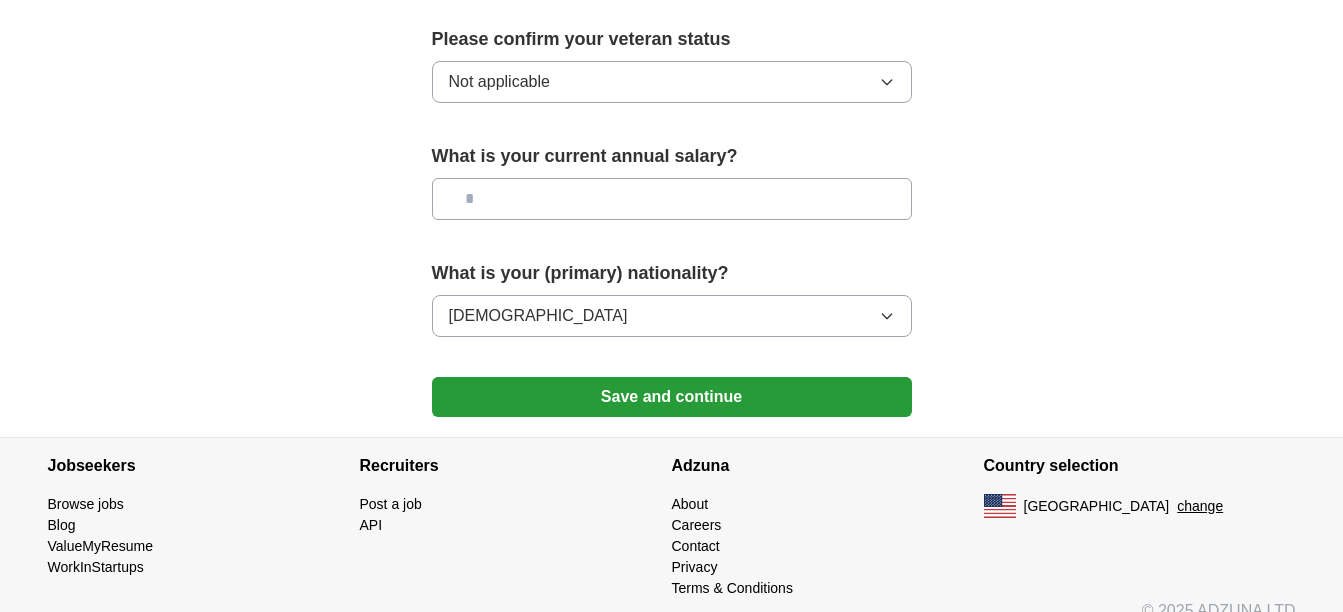 click at bounding box center (672, 199) 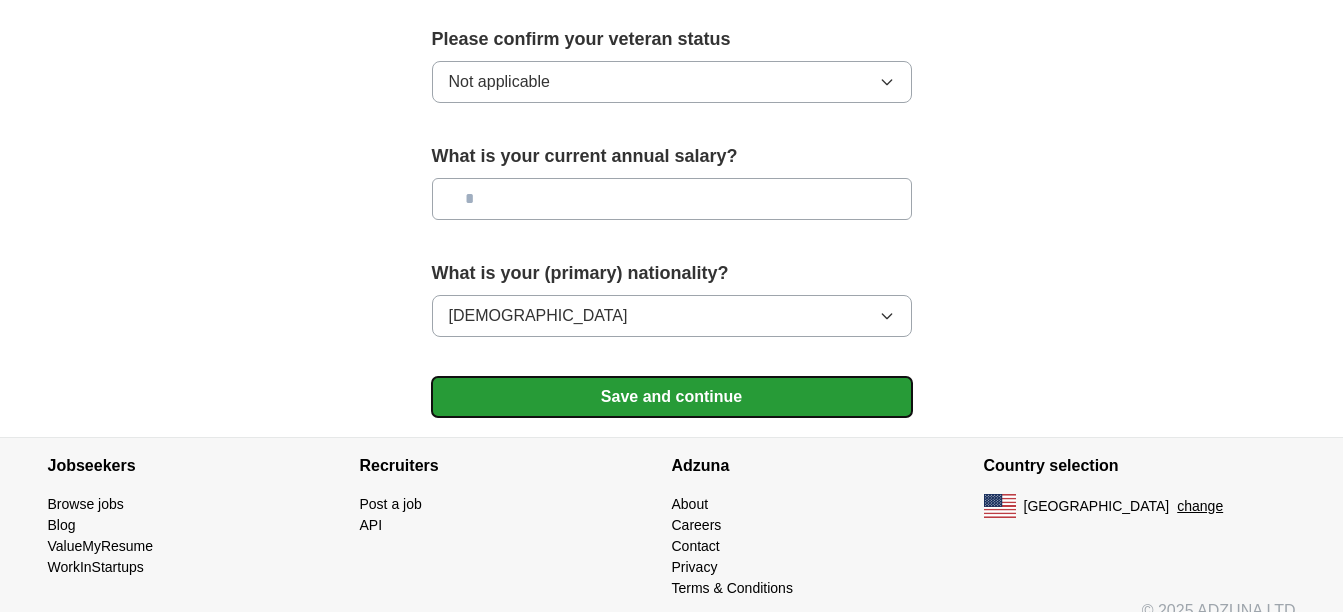 click on "Save and continue" at bounding box center [672, 397] 